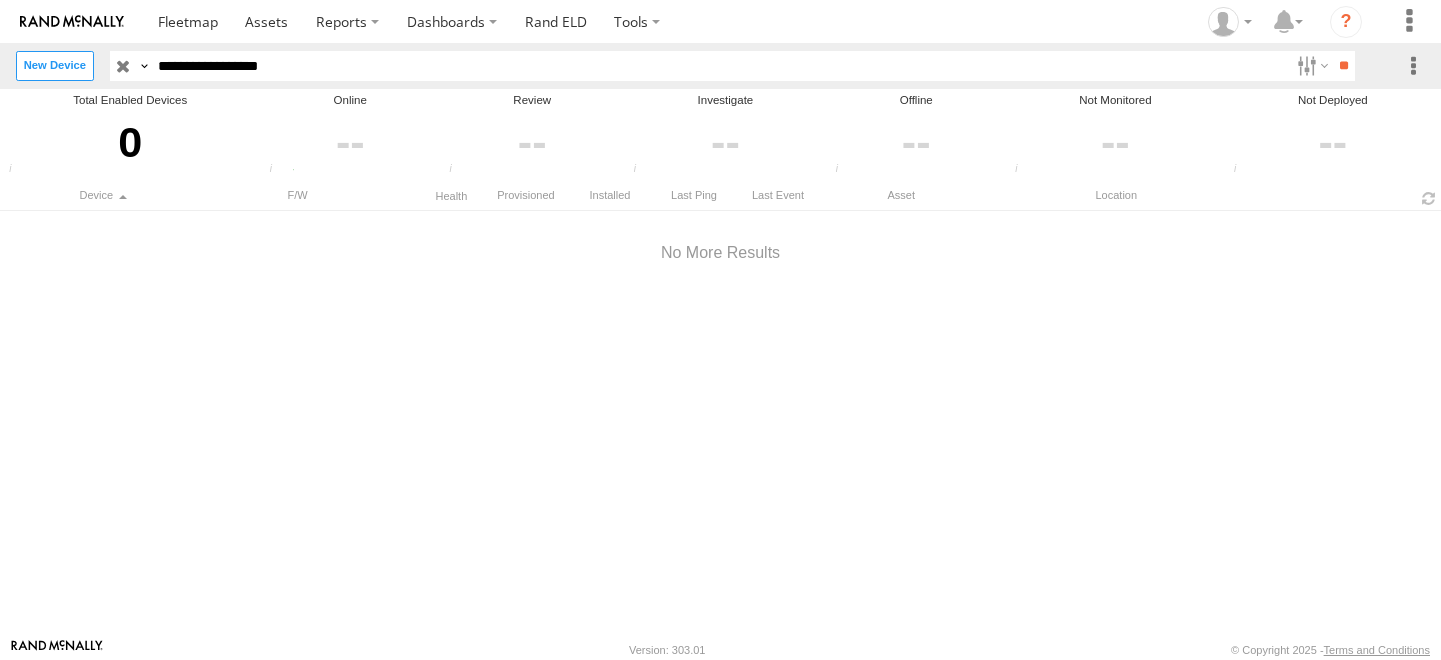scroll, scrollTop: 0, scrollLeft: 0, axis: both 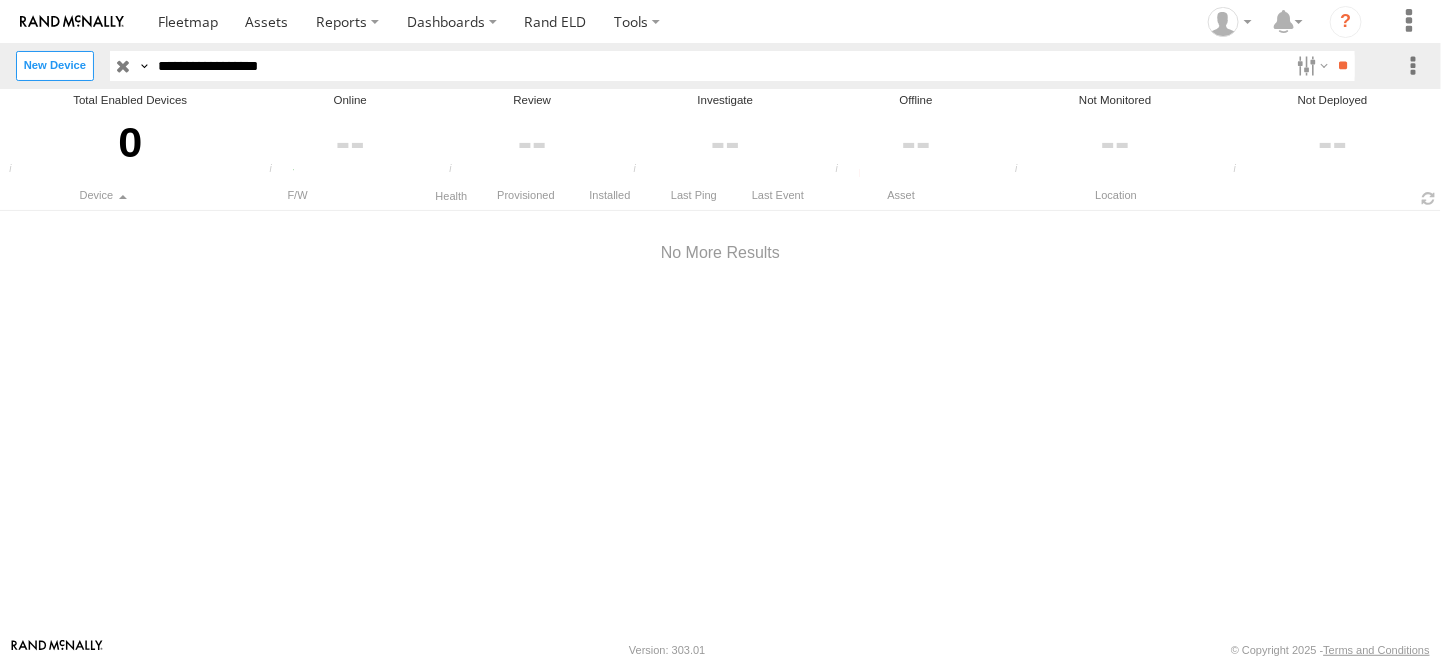 drag, startPoint x: 343, startPoint y: 66, endPoint x: 129, endPoint y: 95, distance: 215.95601 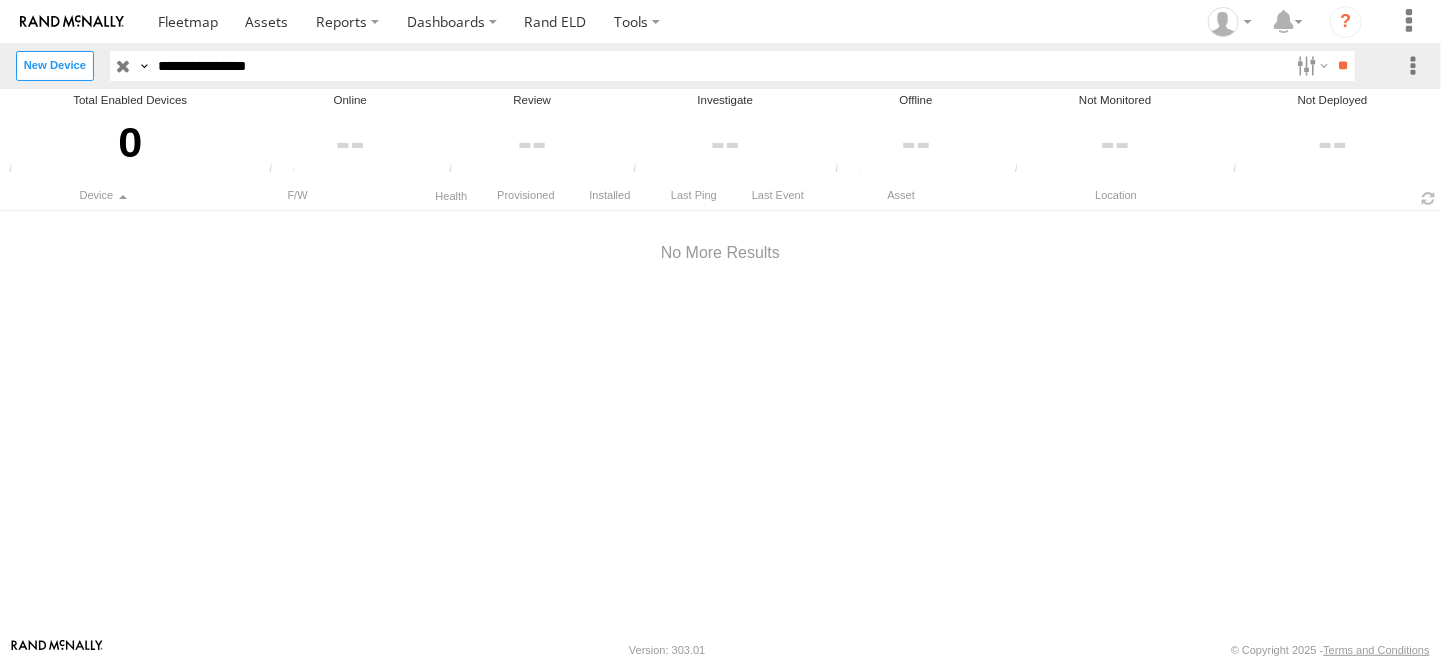 type on "**********" 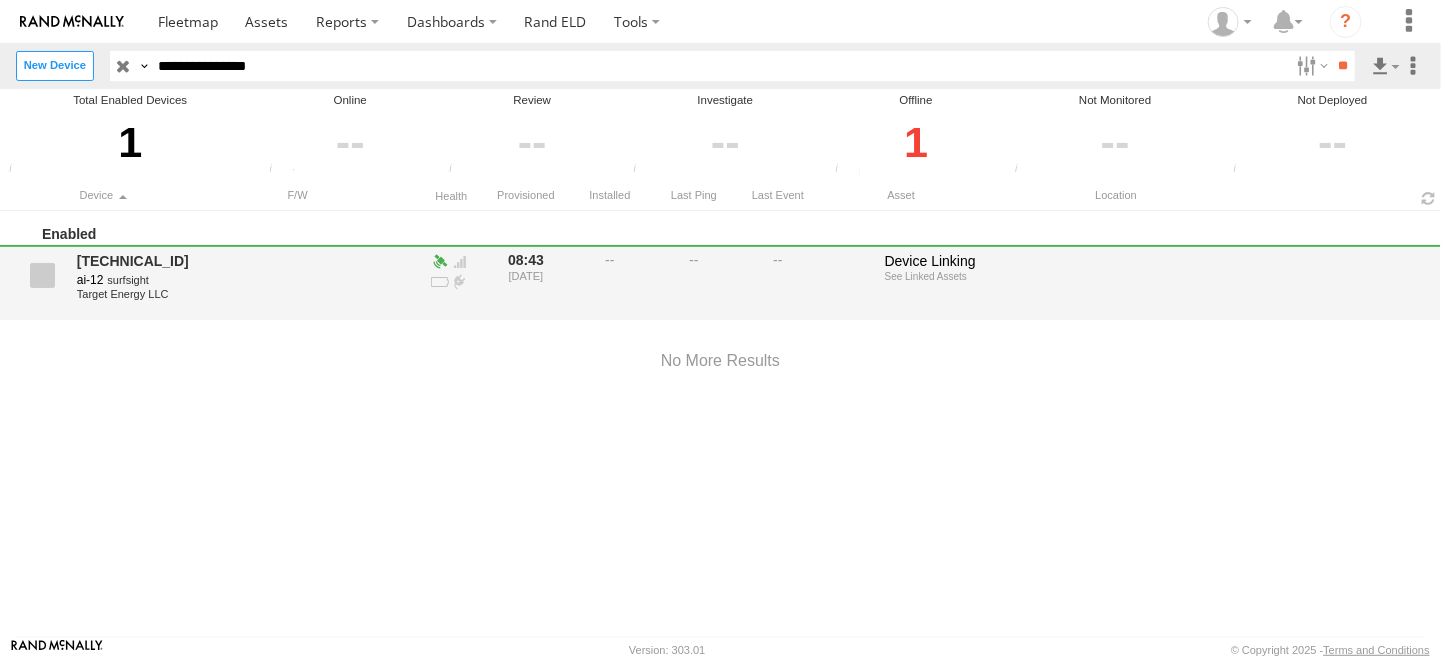 click at bounding box center [42, 275] 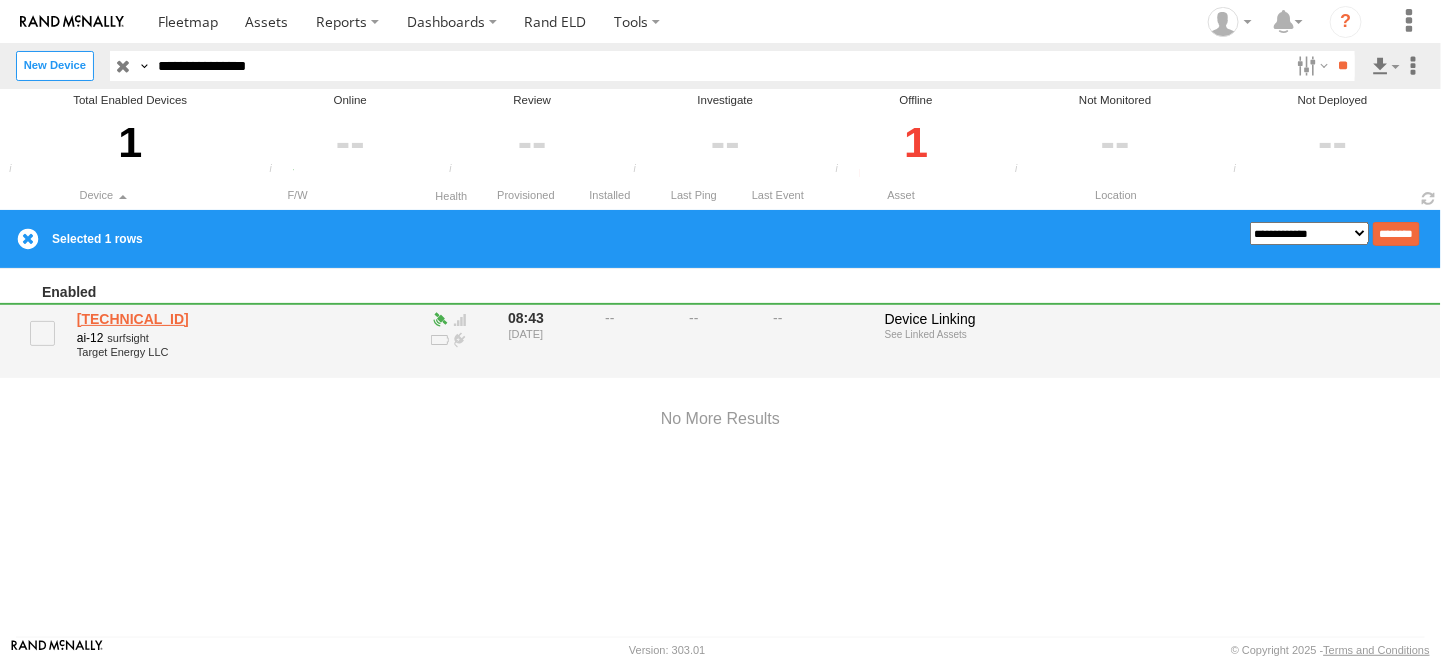 click on "357660101958106" at bounding box center [174, 319] 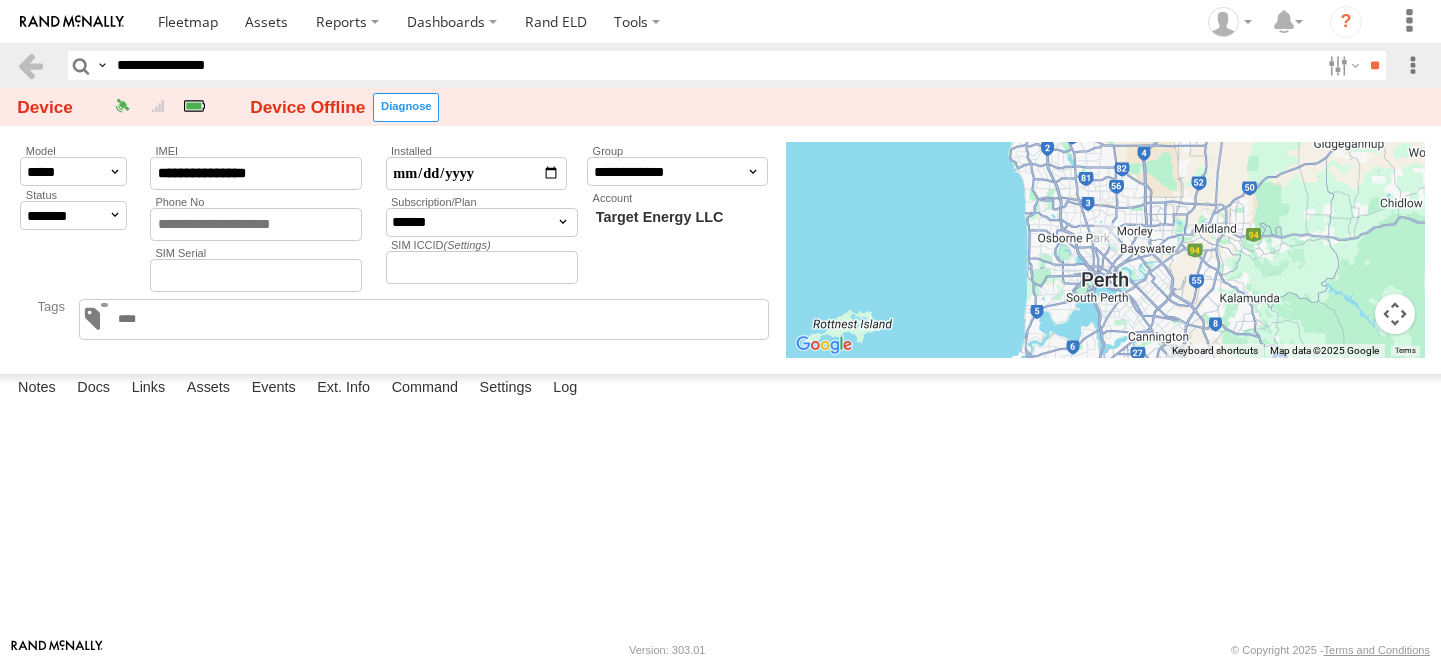 scroll, scrollTop: 0, scrollLeft: 0, axis: both 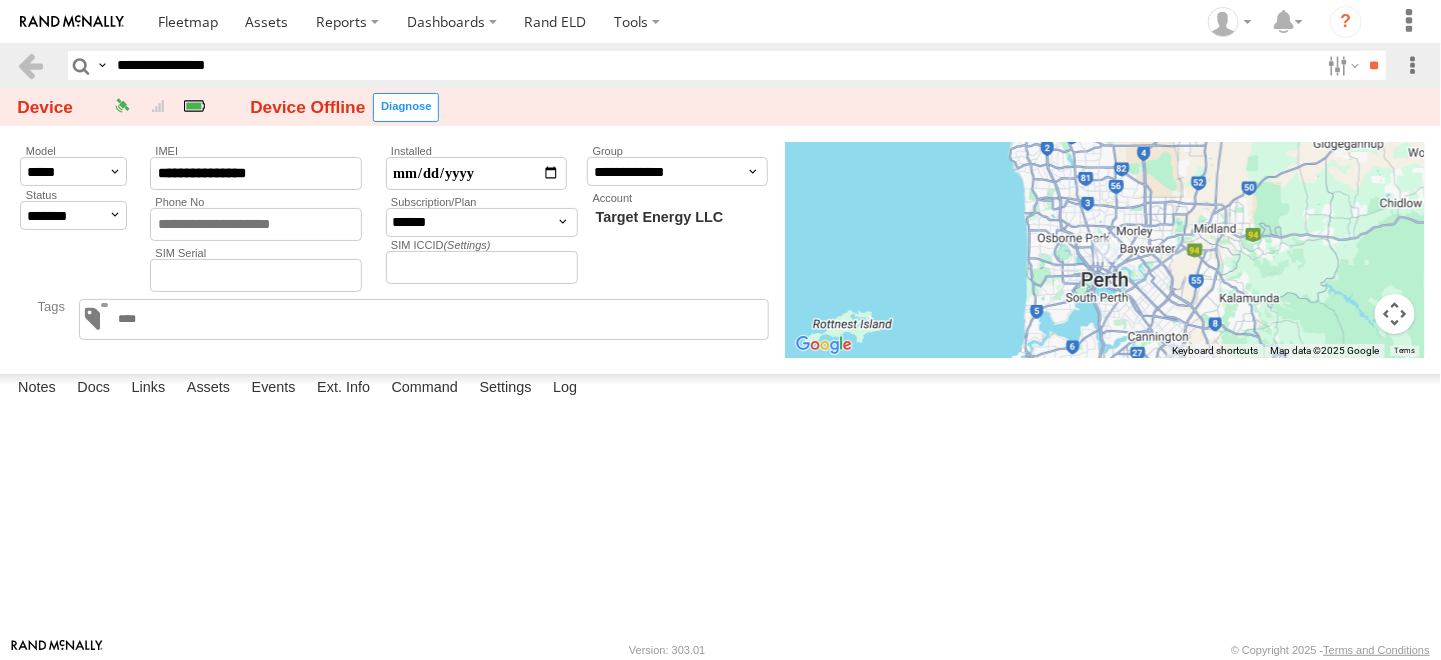 select on "*" 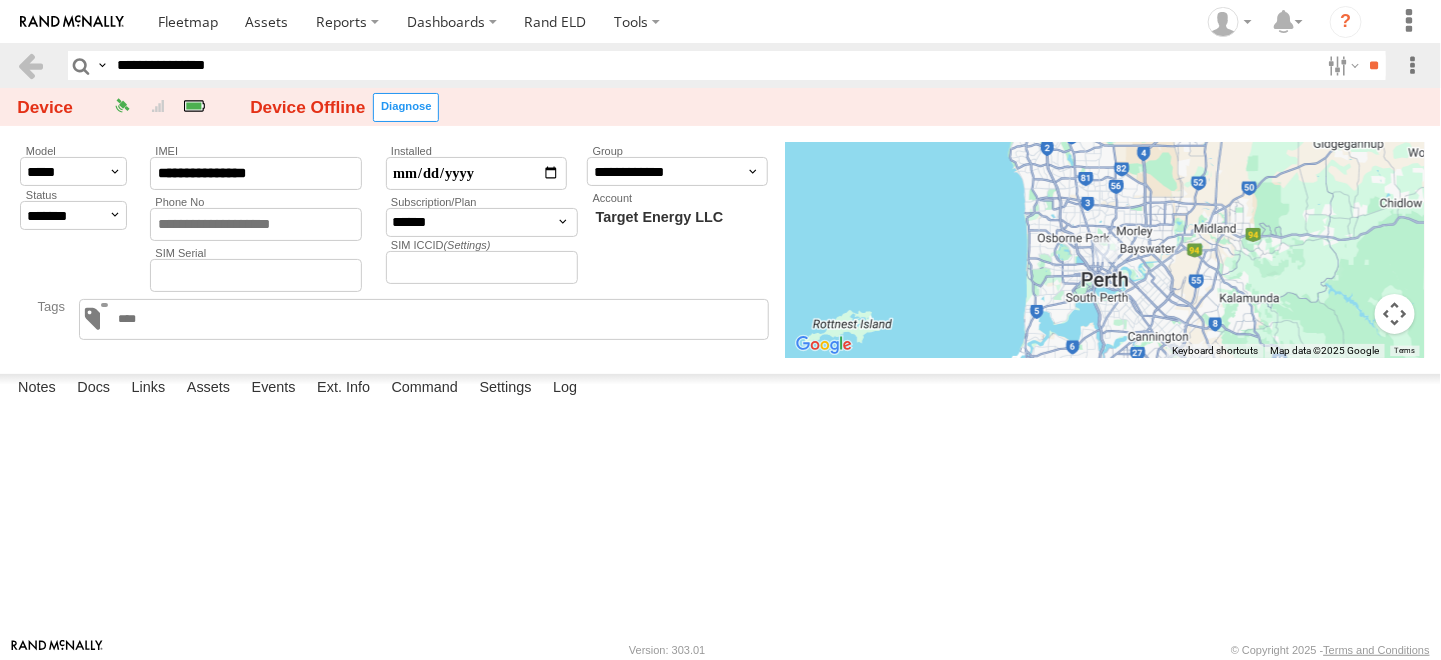 click on "**********" at bounding box center (73, 215) 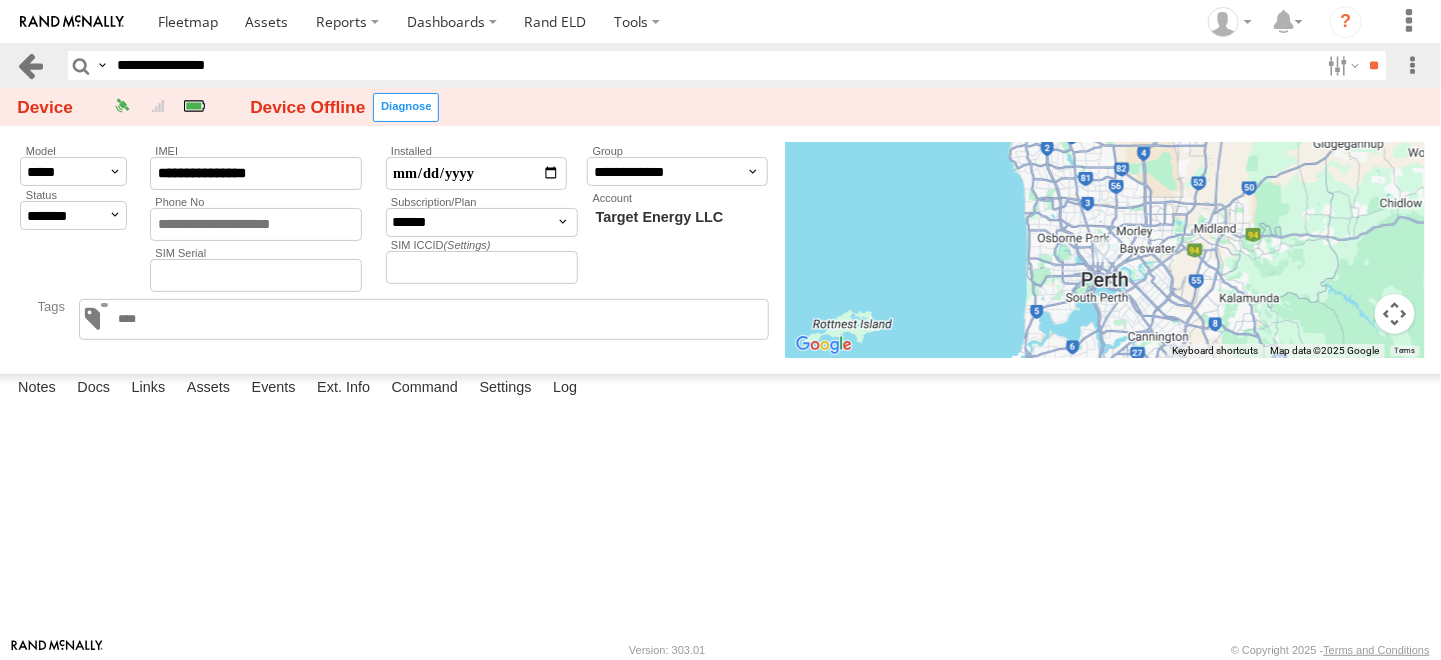 click at bounding box center [30, 65] 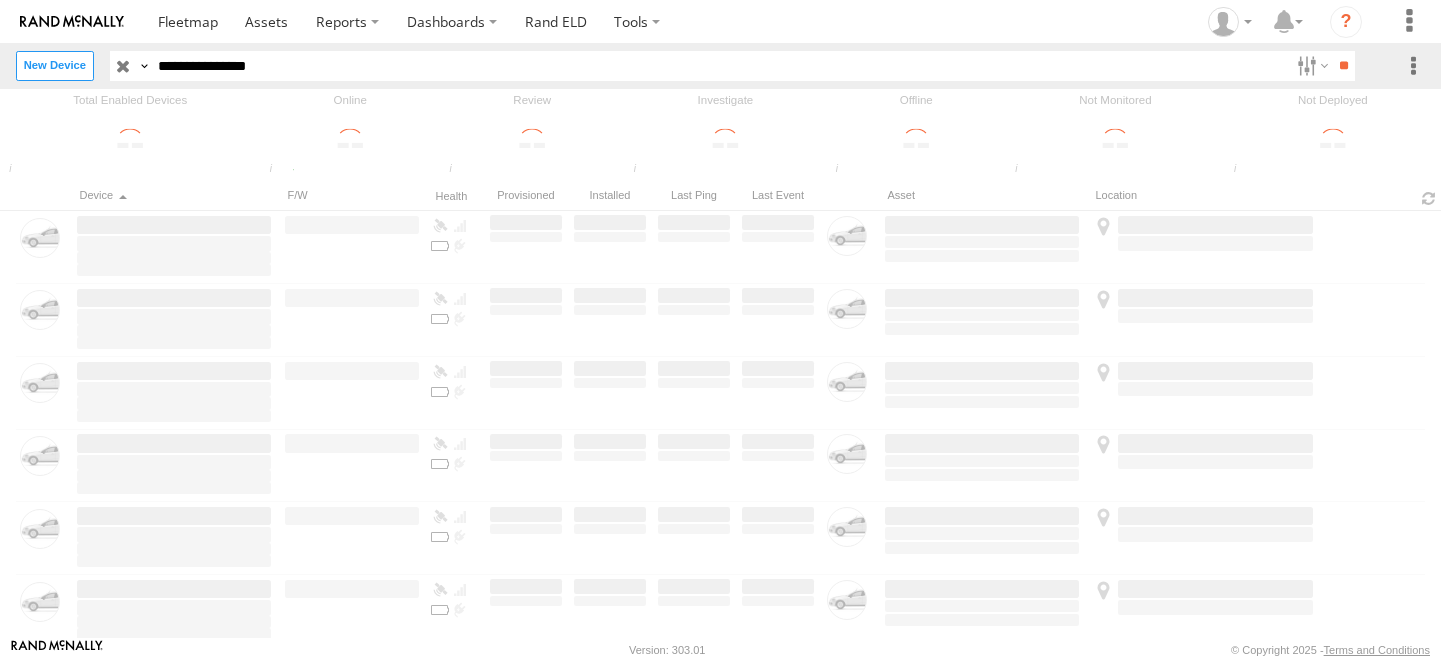 scroll, scrollTop: 0, scrollLeft: 0, axis: both 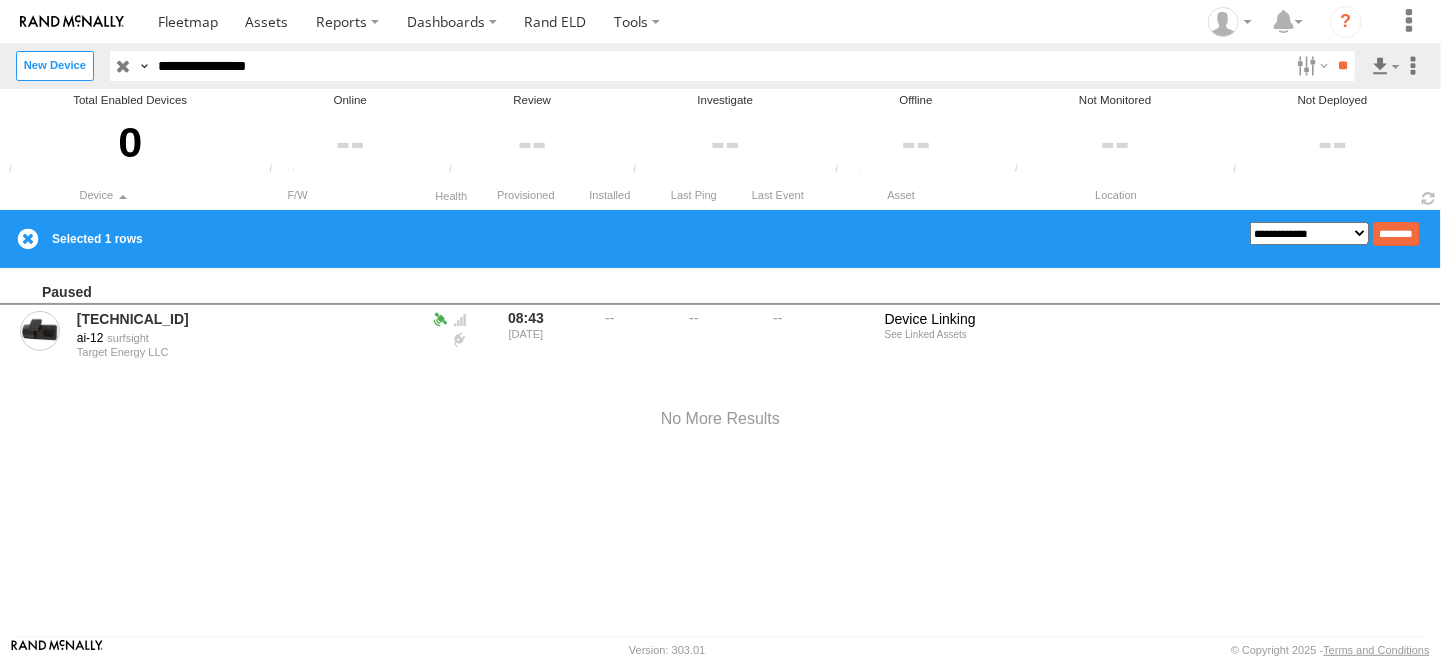 click on "**********" at bounding box center (1310, 234) 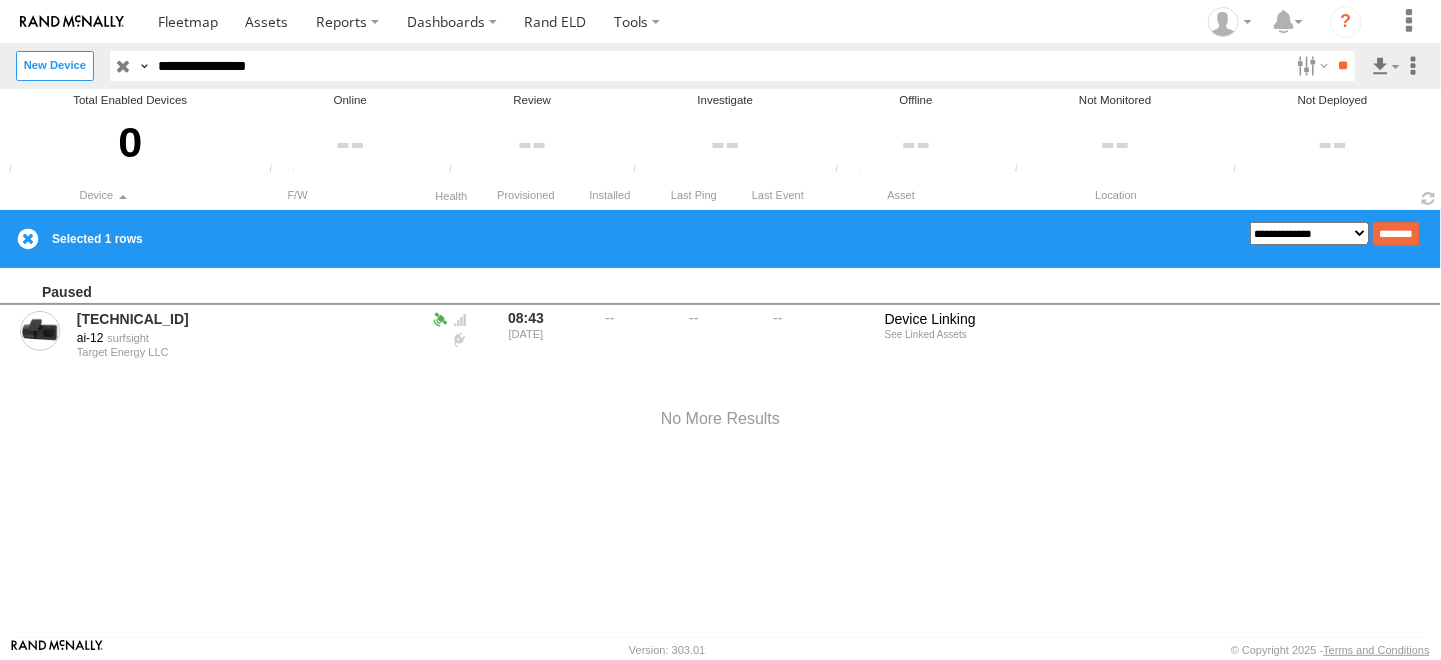 click on "**********" at bounding box center (1310, 234) 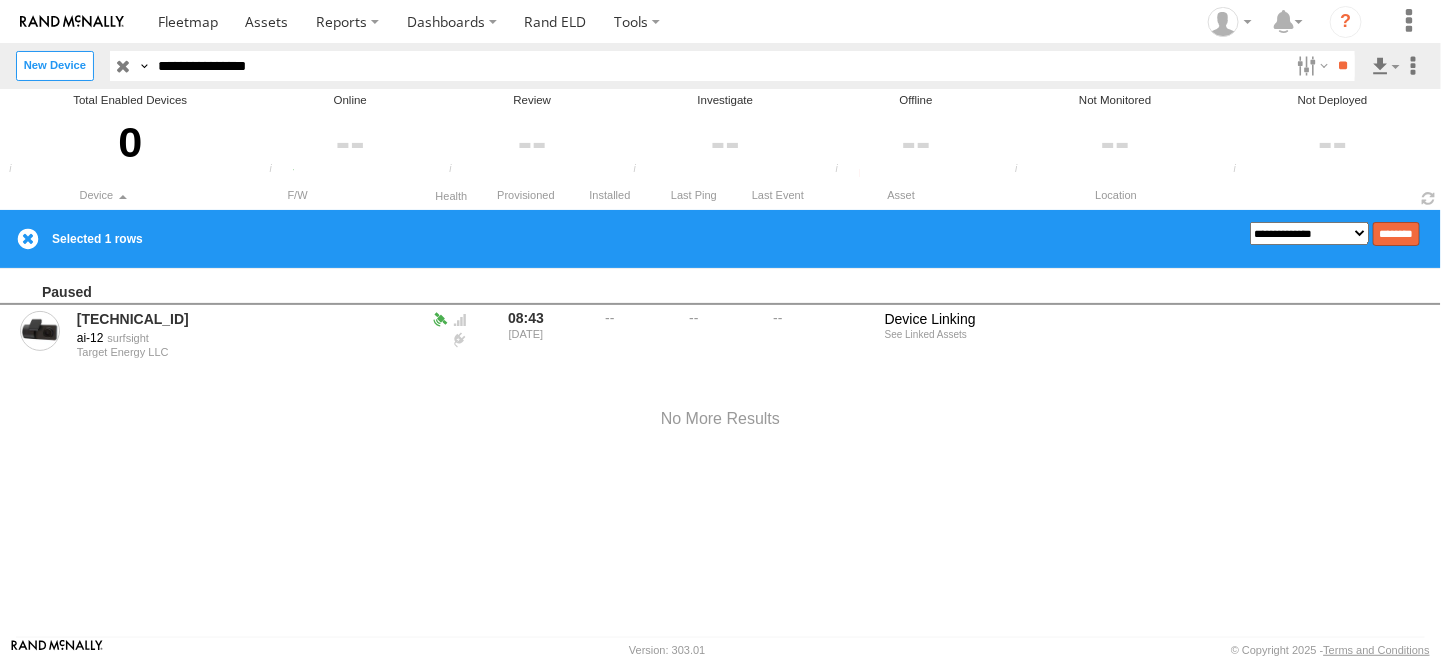 click on "********" at bounding box center (1396, 234) 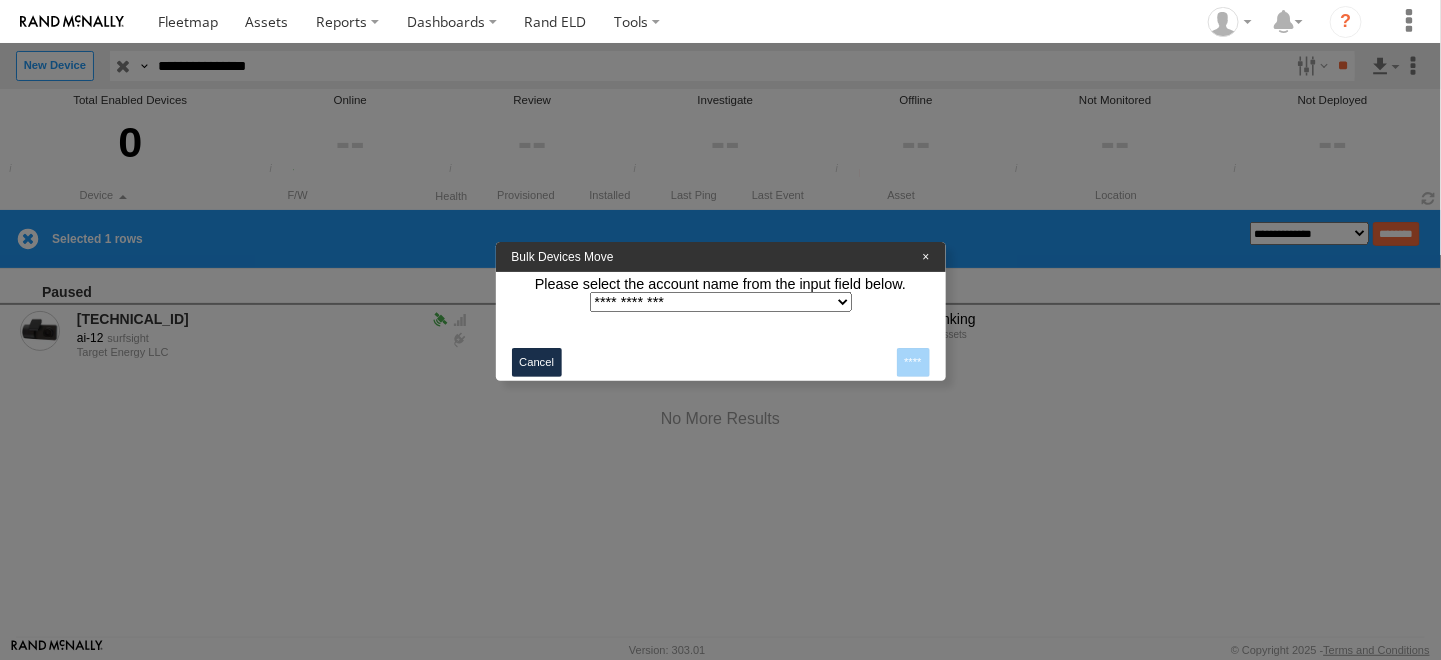 click on "**********" 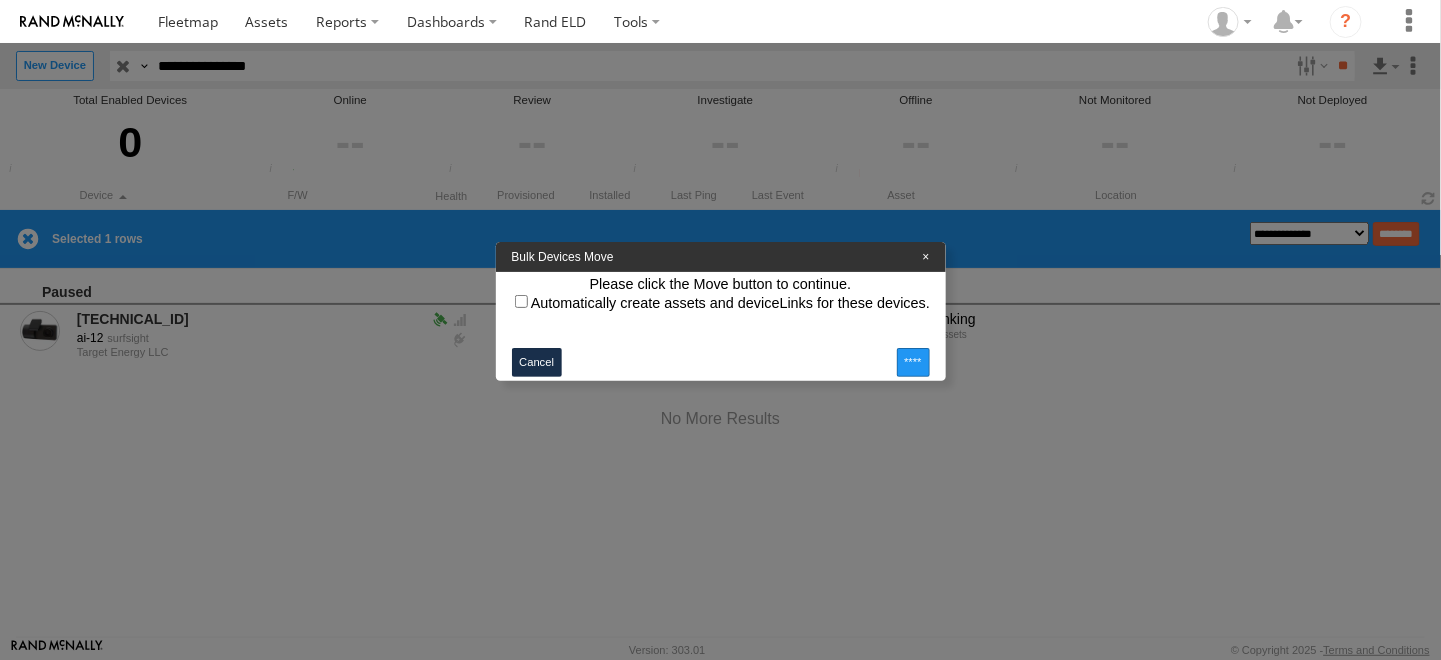 click on "****" 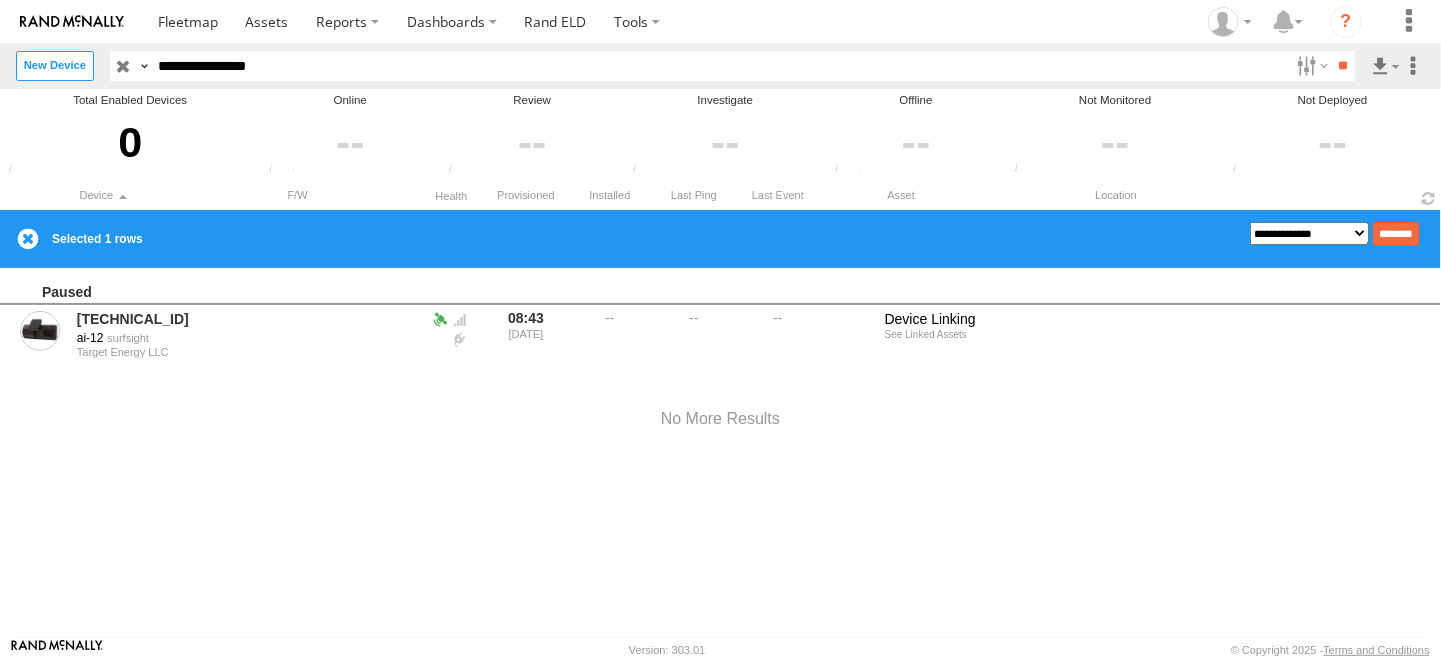 drag, startPoint x: 333, startPoint y: 71, endPoint x: 161, endPoint y: 113, distance: 177.05367 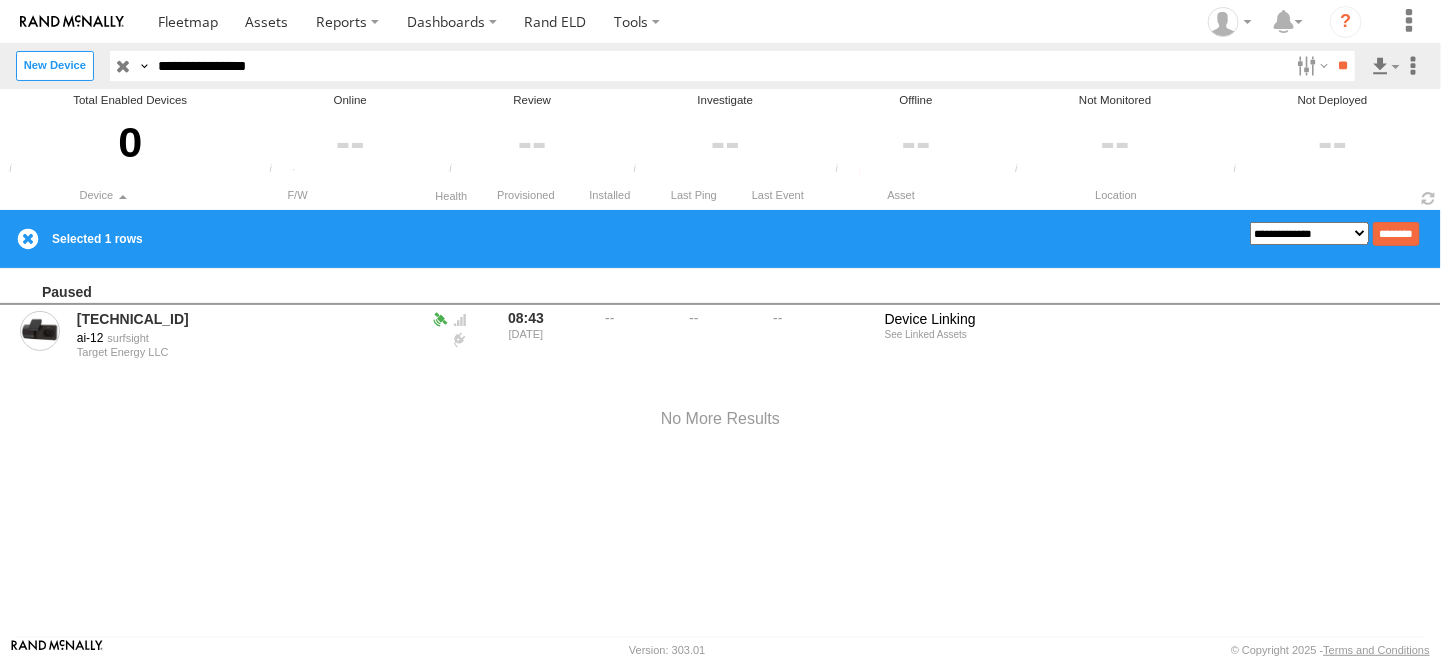 click at bounding box center (720, 330) 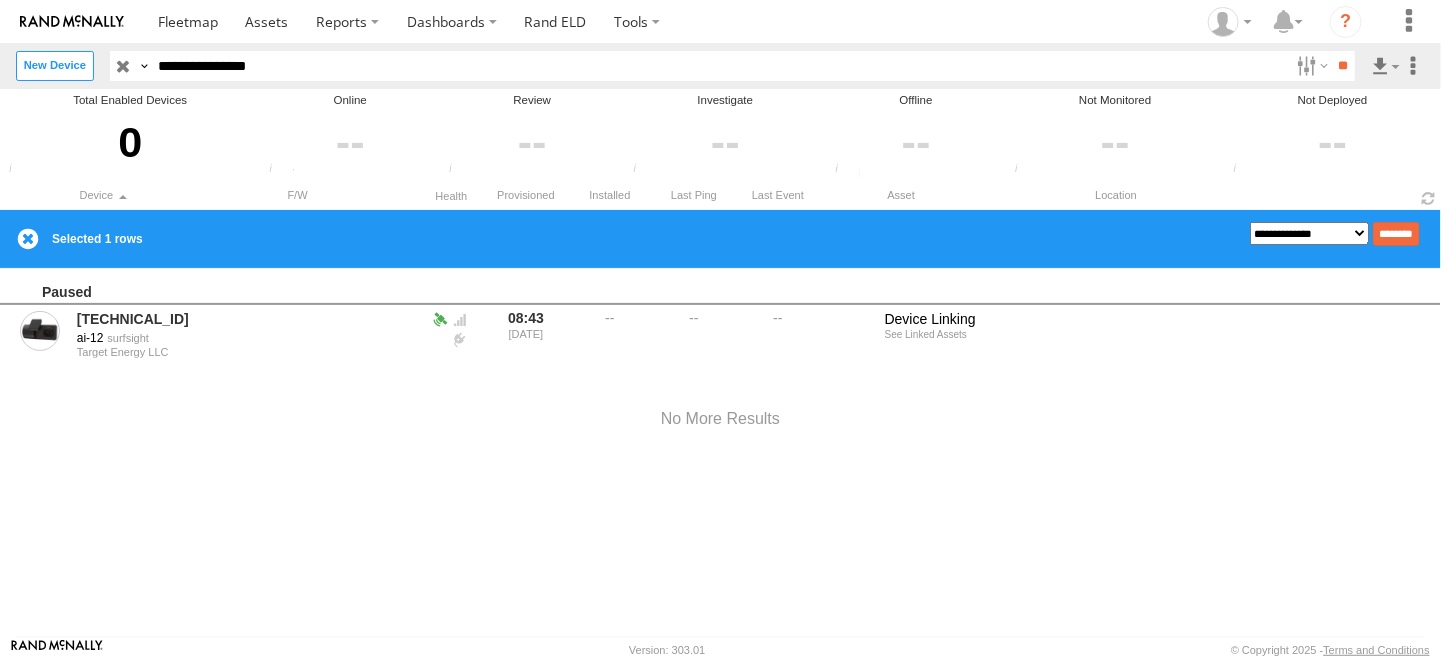 type on "**********" 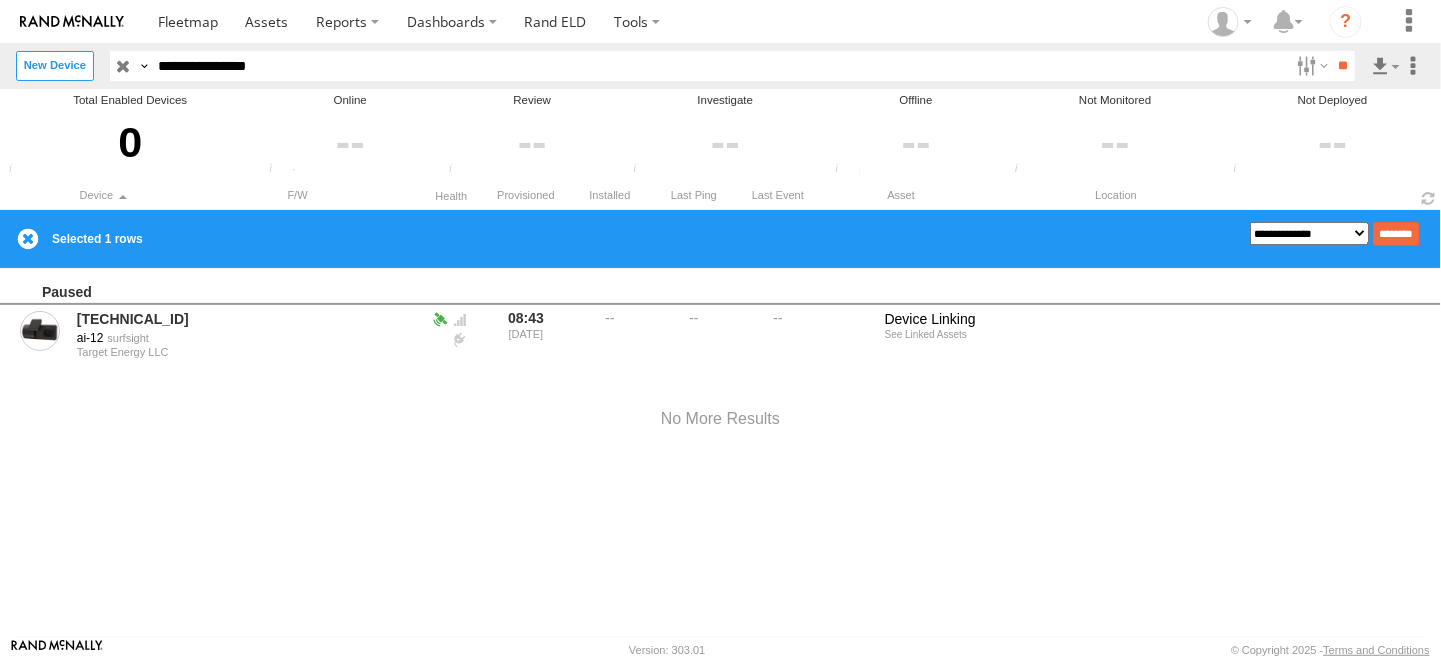 click on "**" at bounding box center (1343, 65) 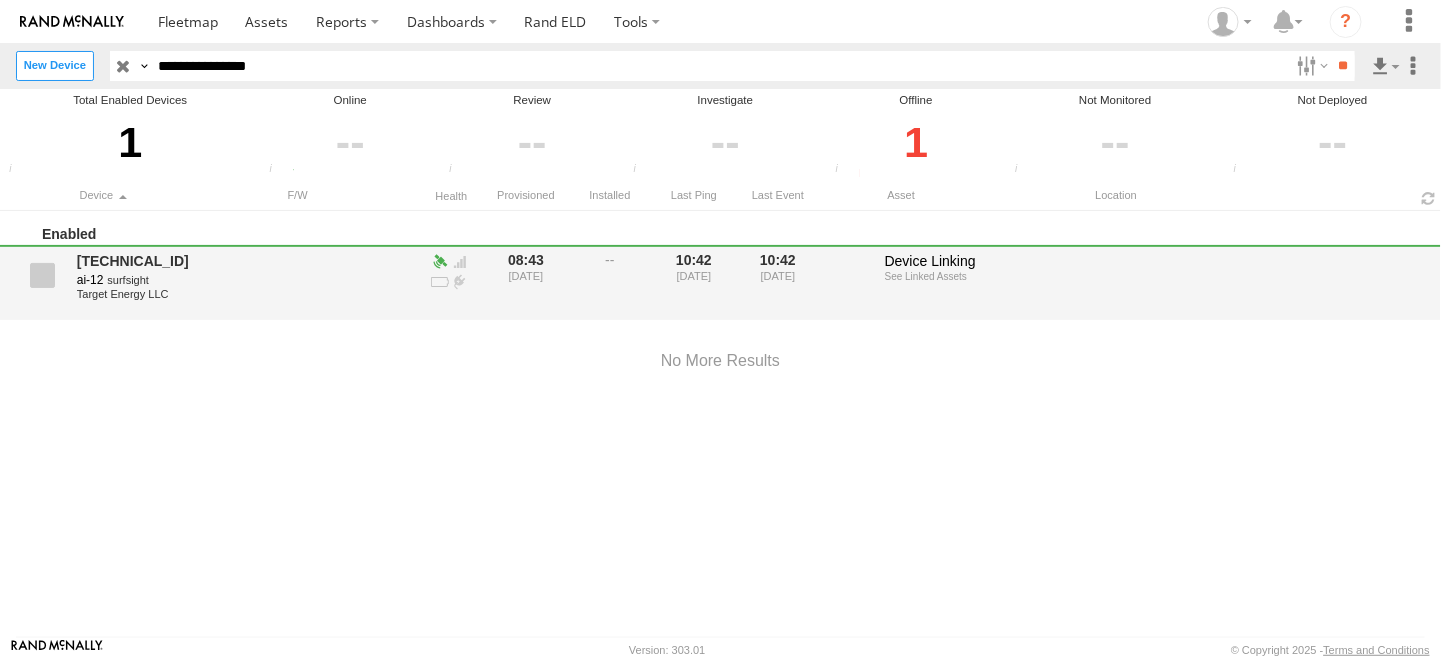 click at bounding box center [42, 275] 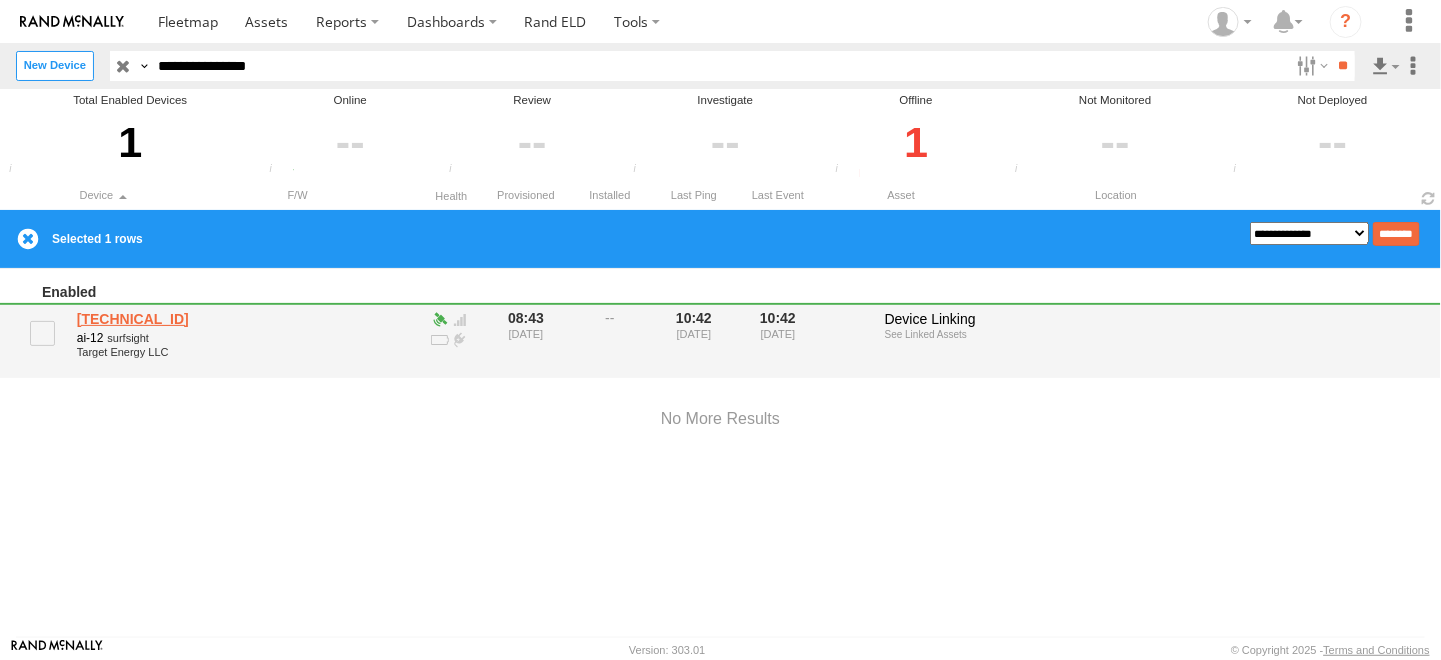 click on "357660102005360" at bounding box center (174, 319) 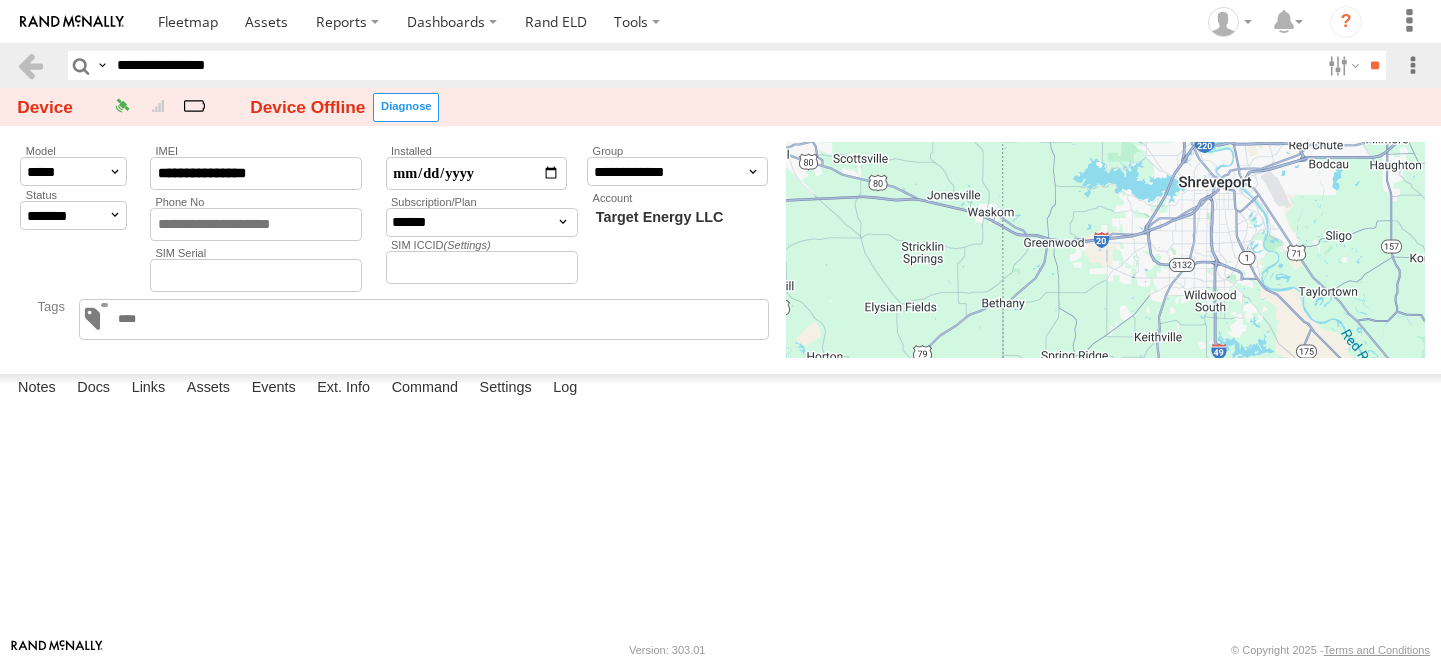 scroll, scrollTop: 0, scrollLeft: 0, axis: both 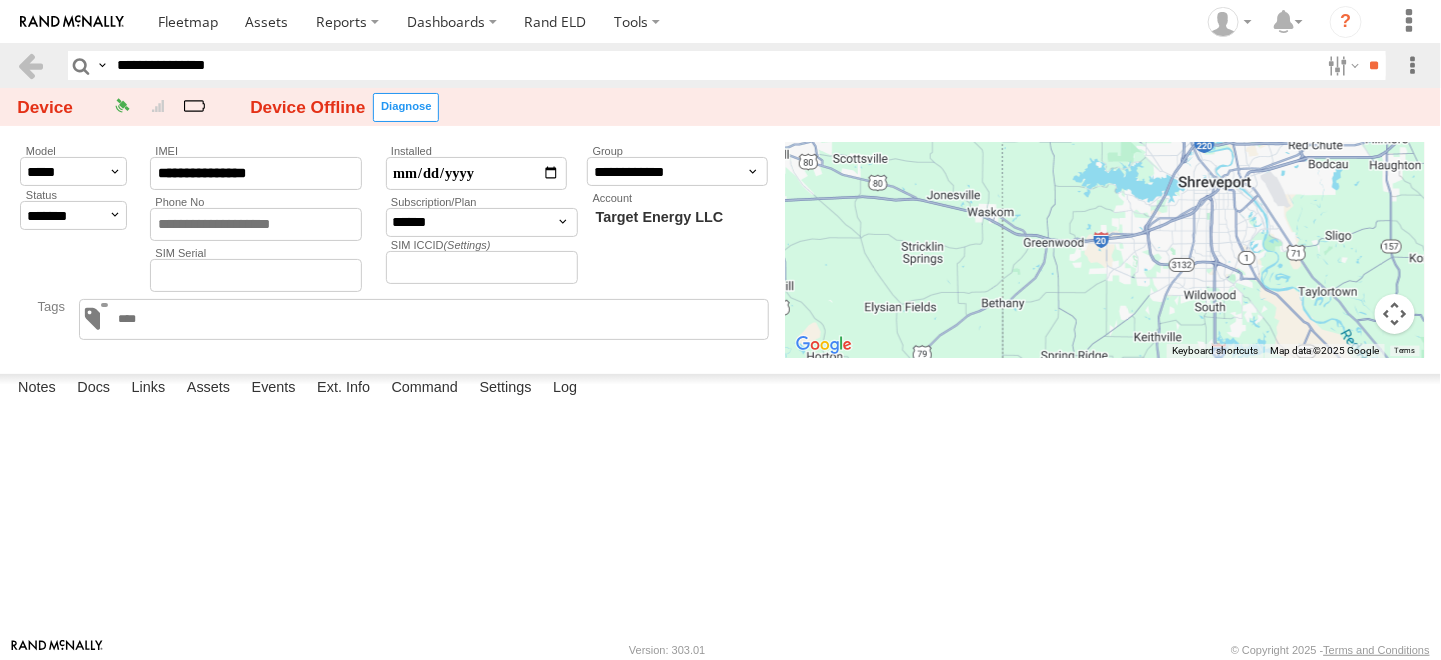 select on "*" 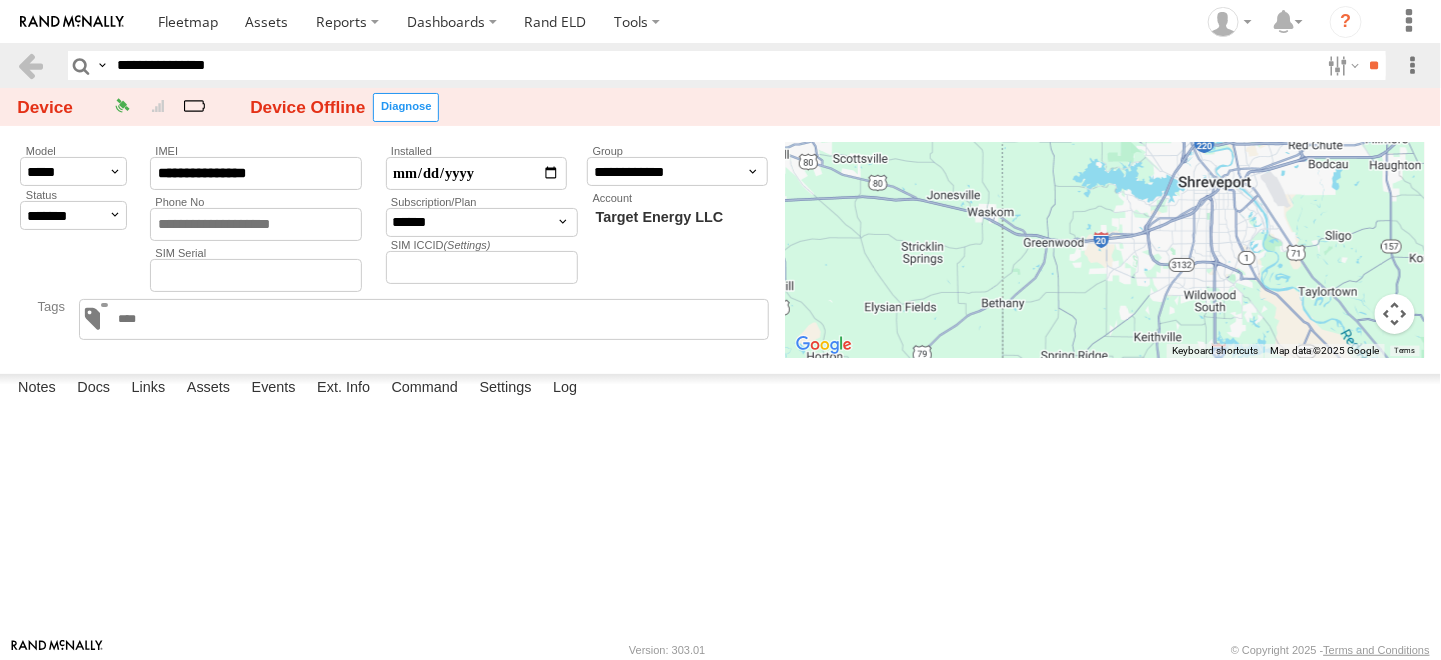 click on "**********" at bounding box center [73, 215] 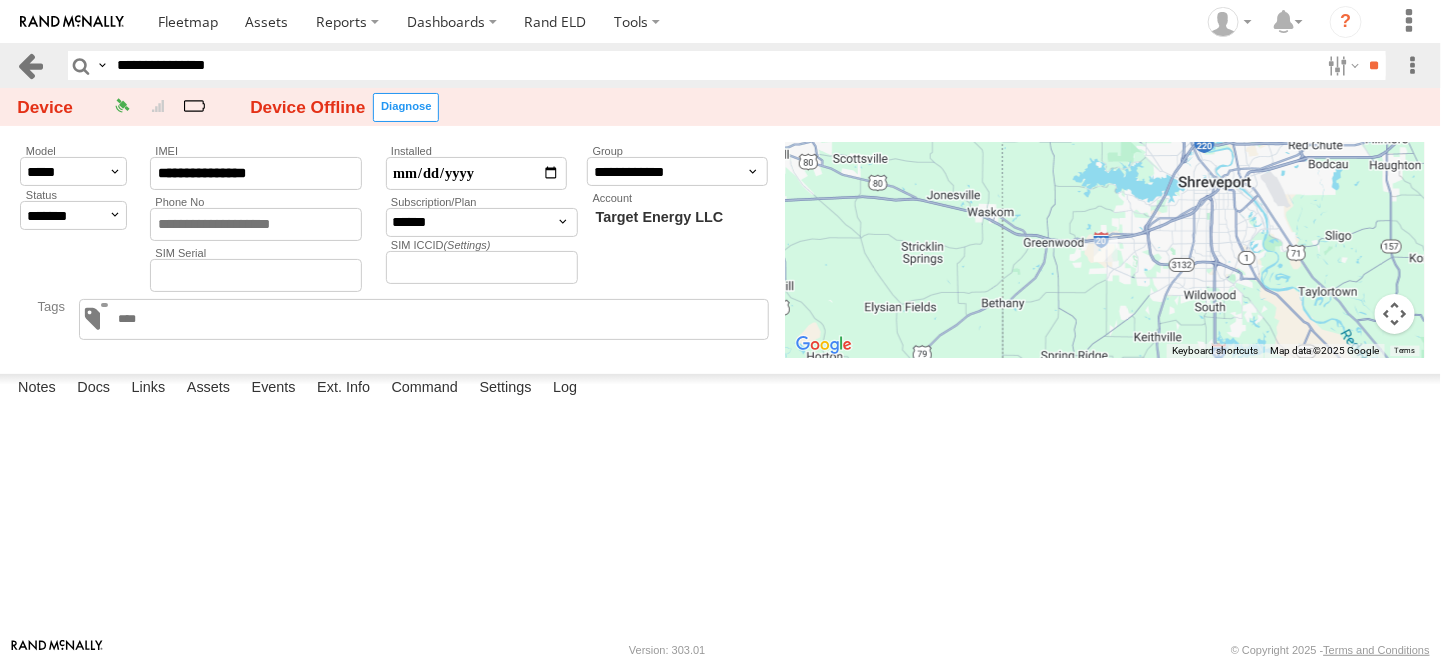 click at bounding box center [30, 65] 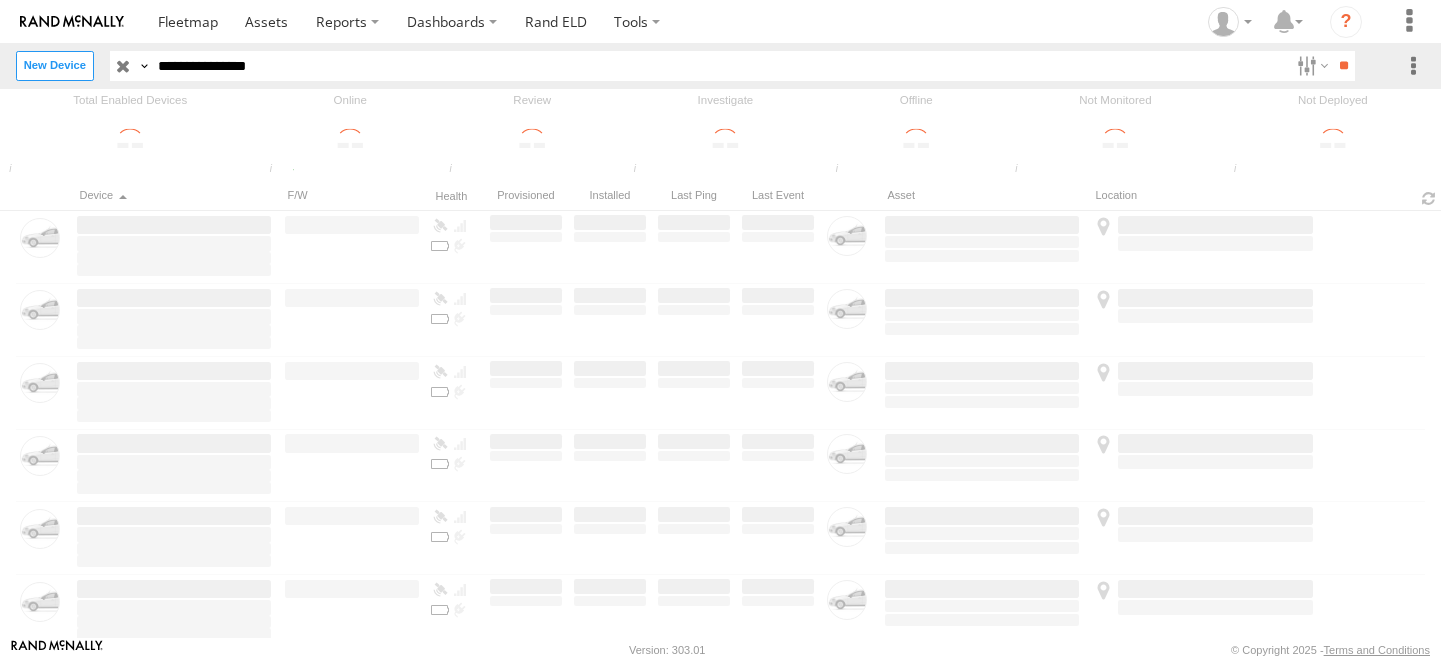 scroll, scrollTop: 0, scrollLeft: 0, axis: both 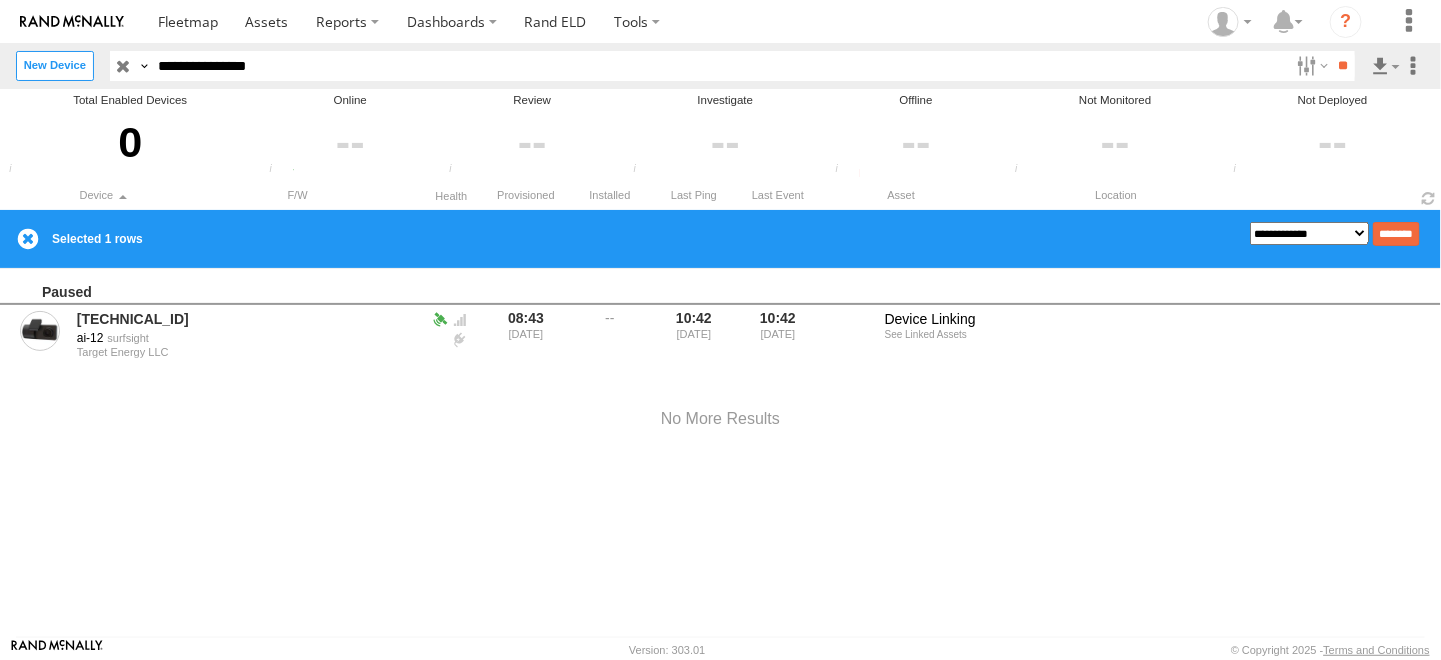 click on "**********" at bounding box center [1310, 234] 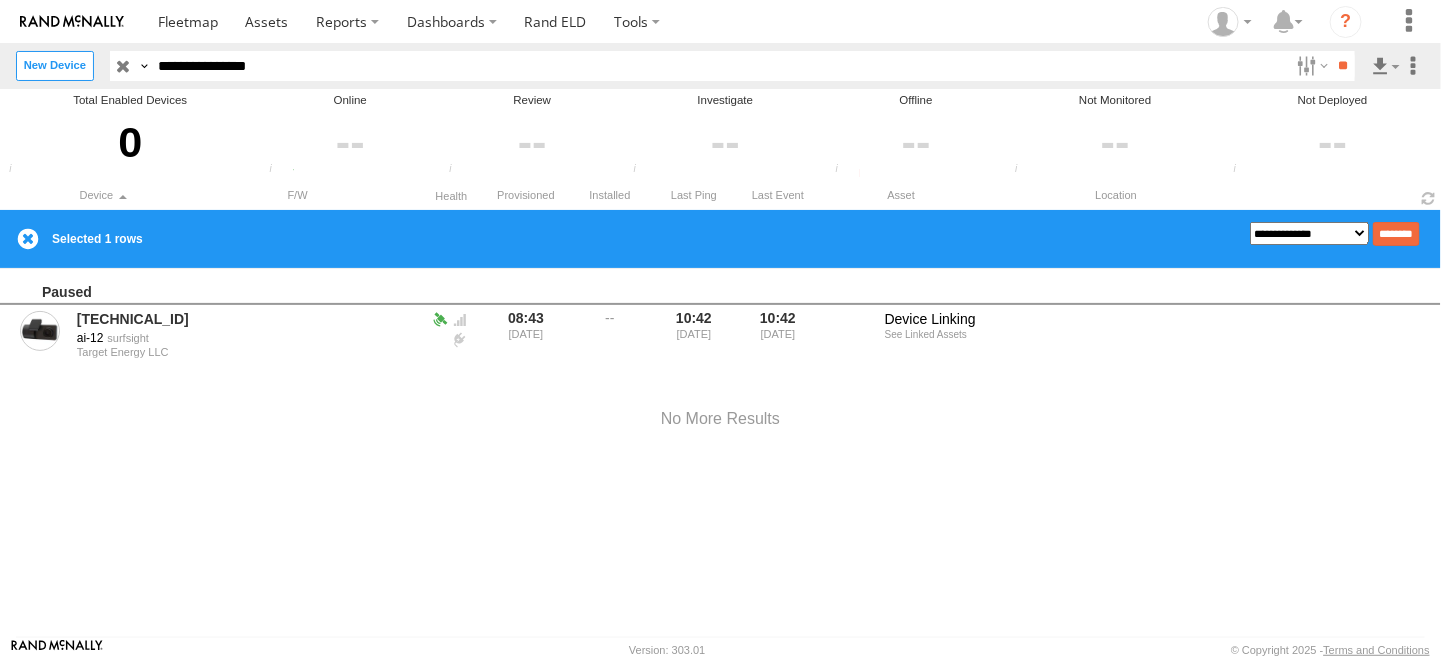 click on "**********" at bounding box center [1310, 234] 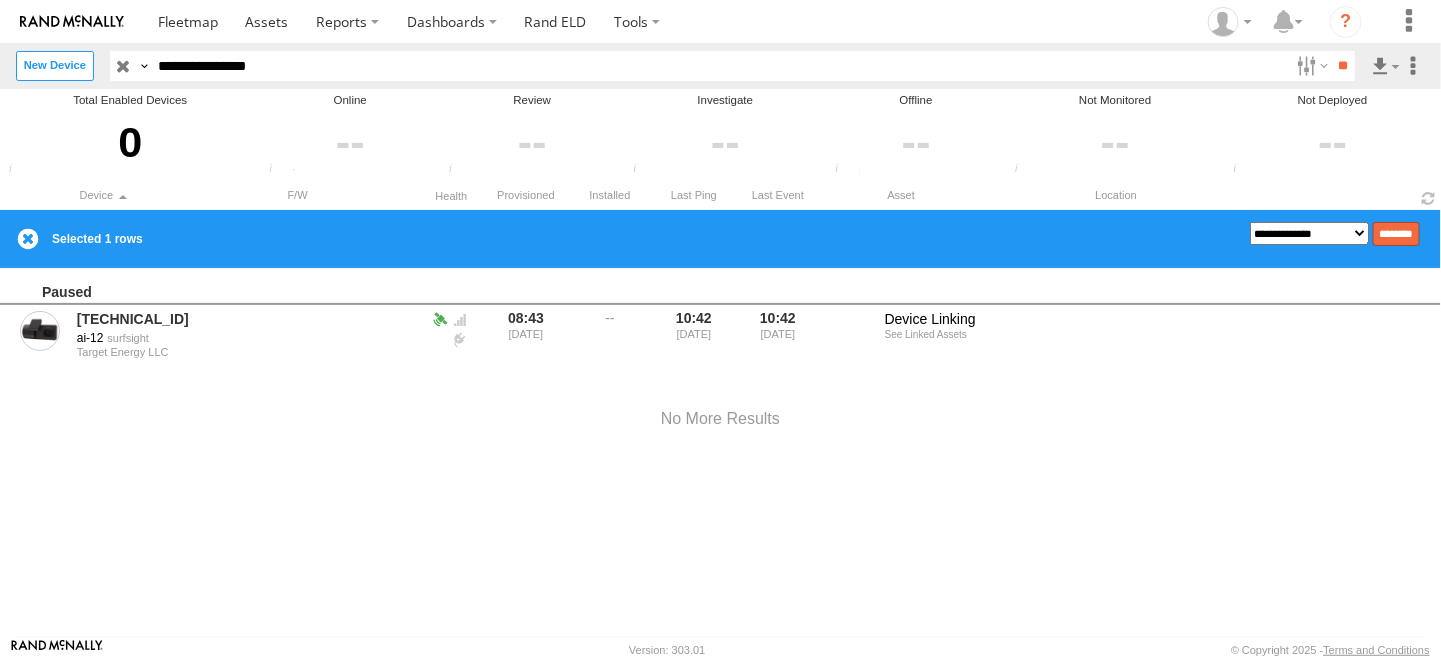 click on "********" at bounding box center (1396, 234) 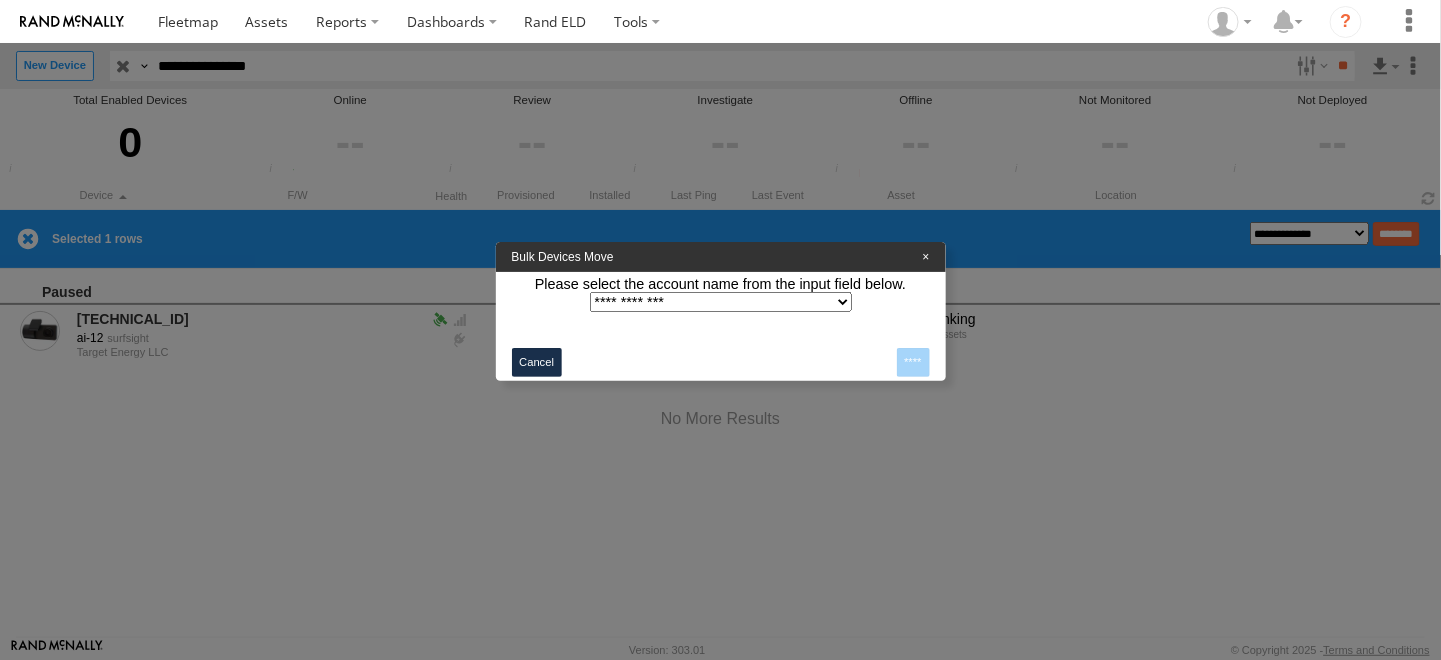 click on "**********" 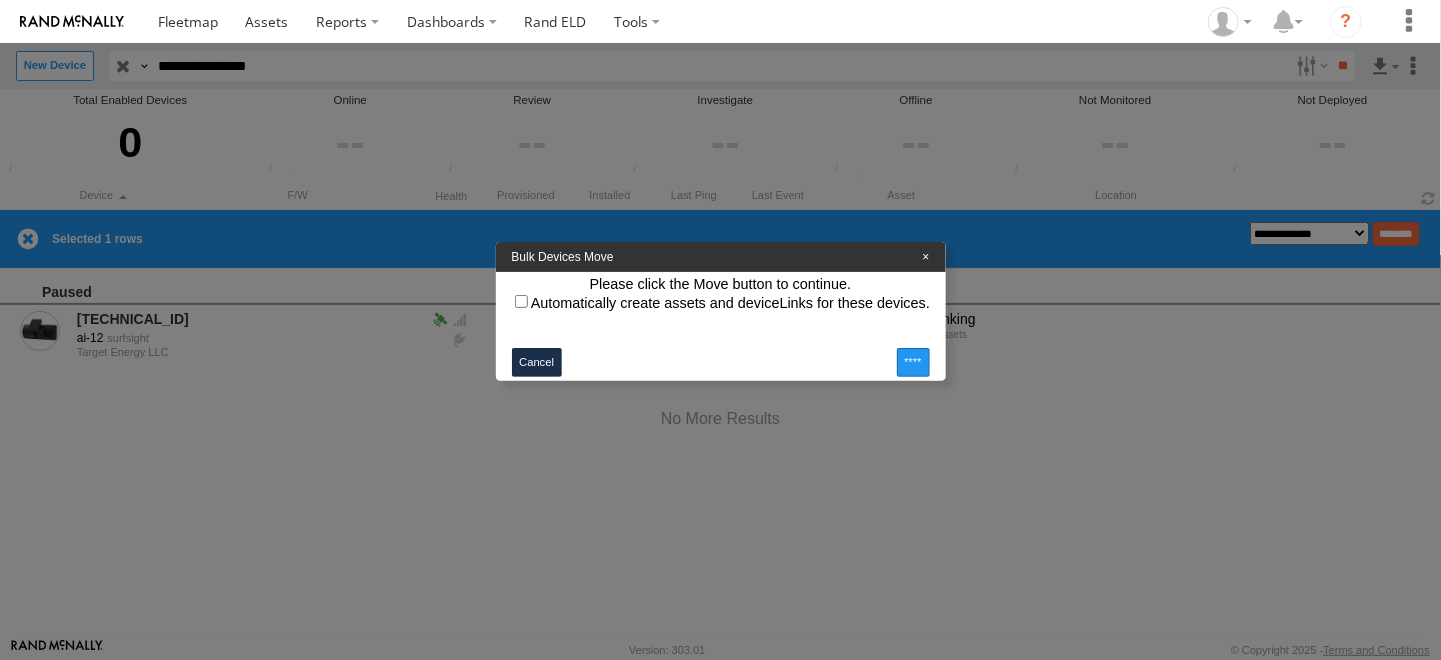 click on "****" 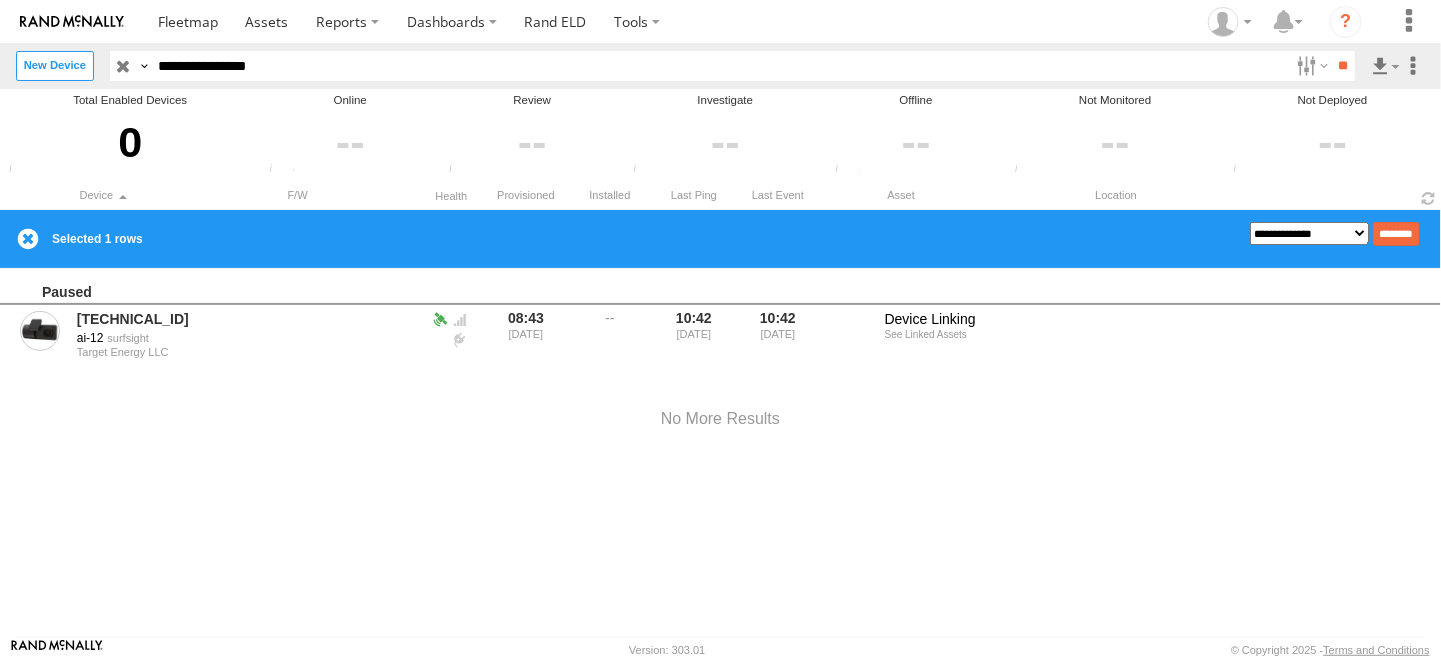 drag, startPoint x: 299, startPoint y: 65, endPoint x: 152, endPoint y: 97, distance: 150.44267 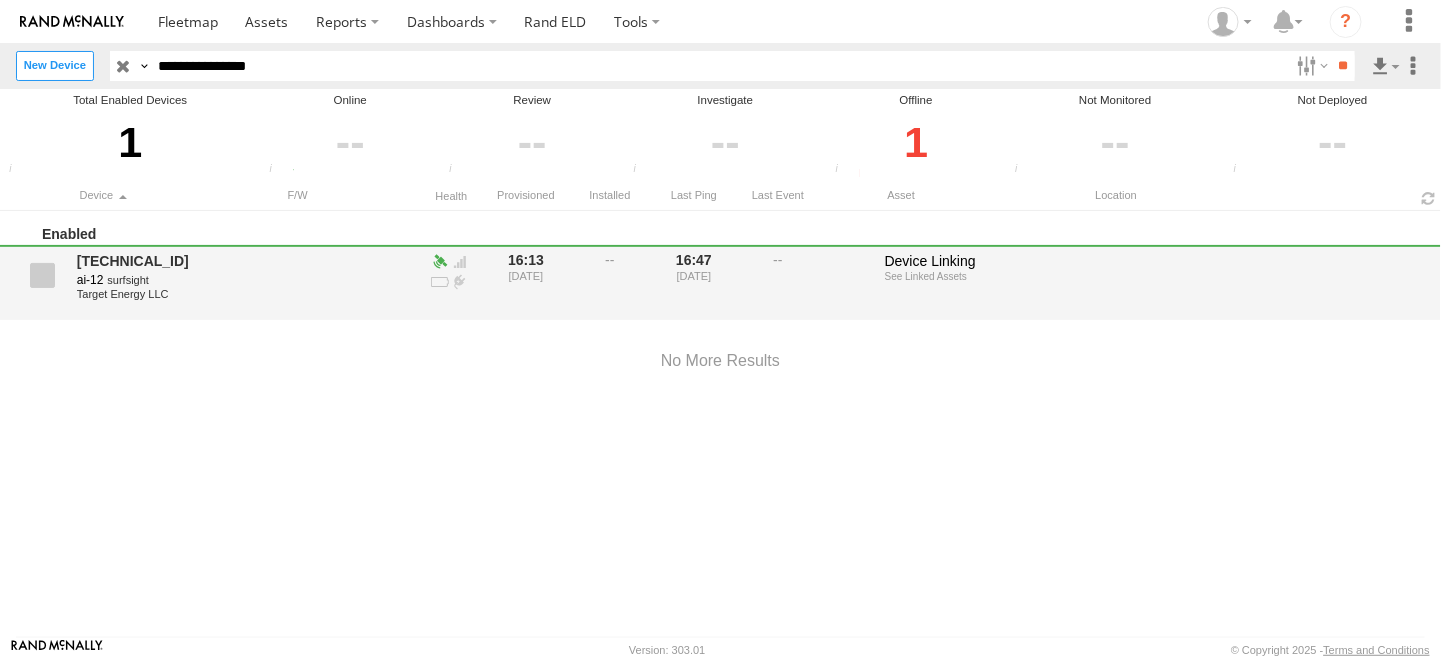 click at bounding box center [42, 275] 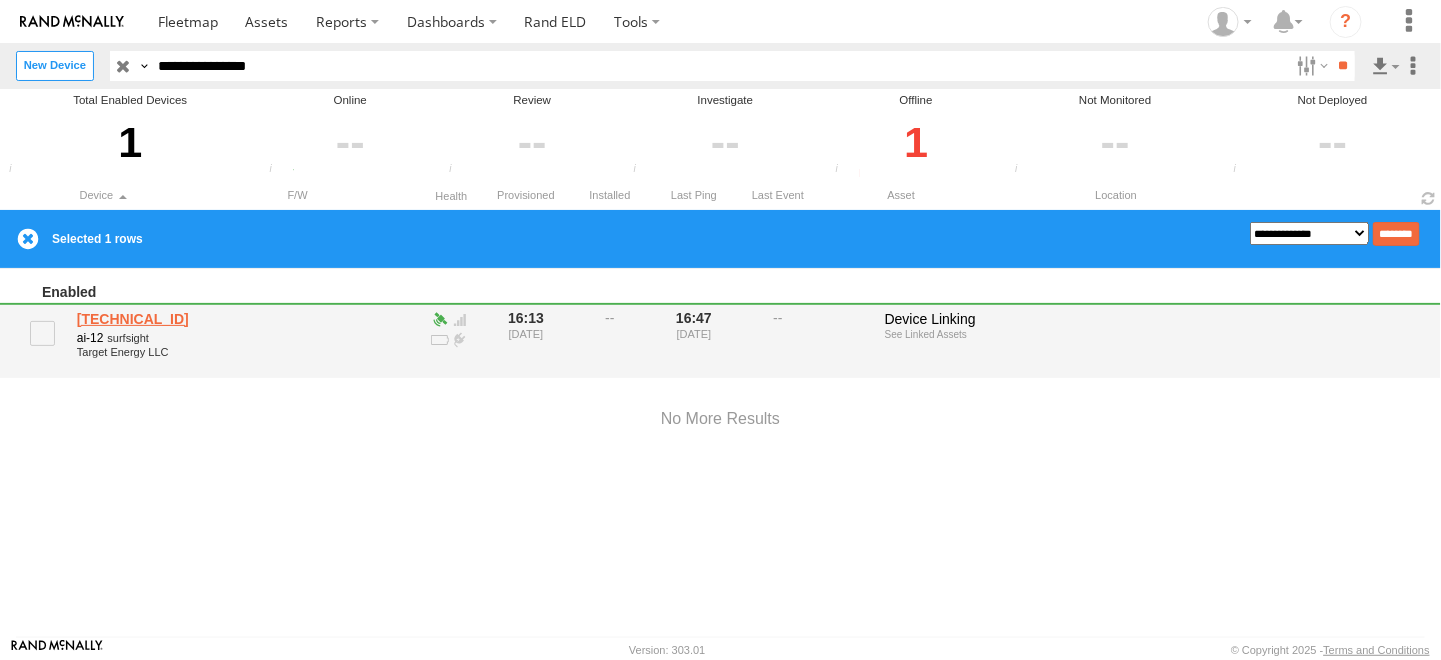 click on "357660104811096" at bounding box center [174, 319] 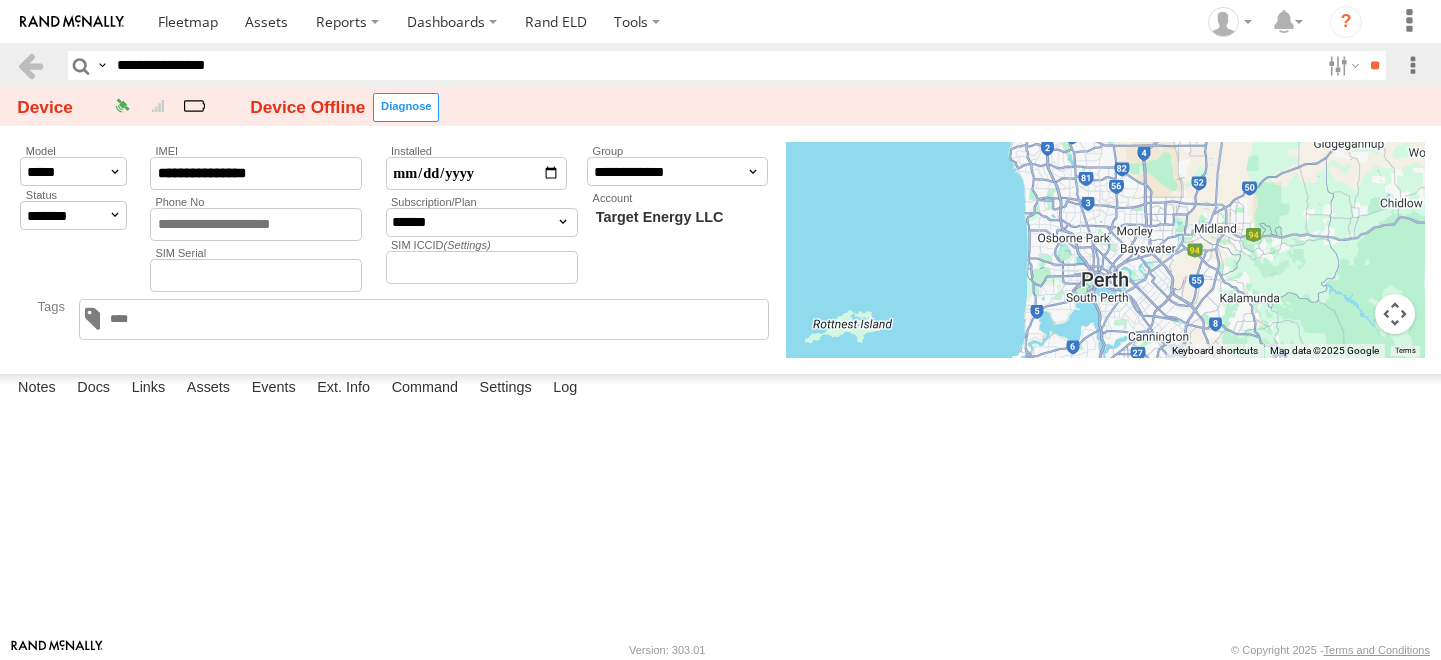 scroll, scrollTop: 0, scrollLeft: 0, axis: both 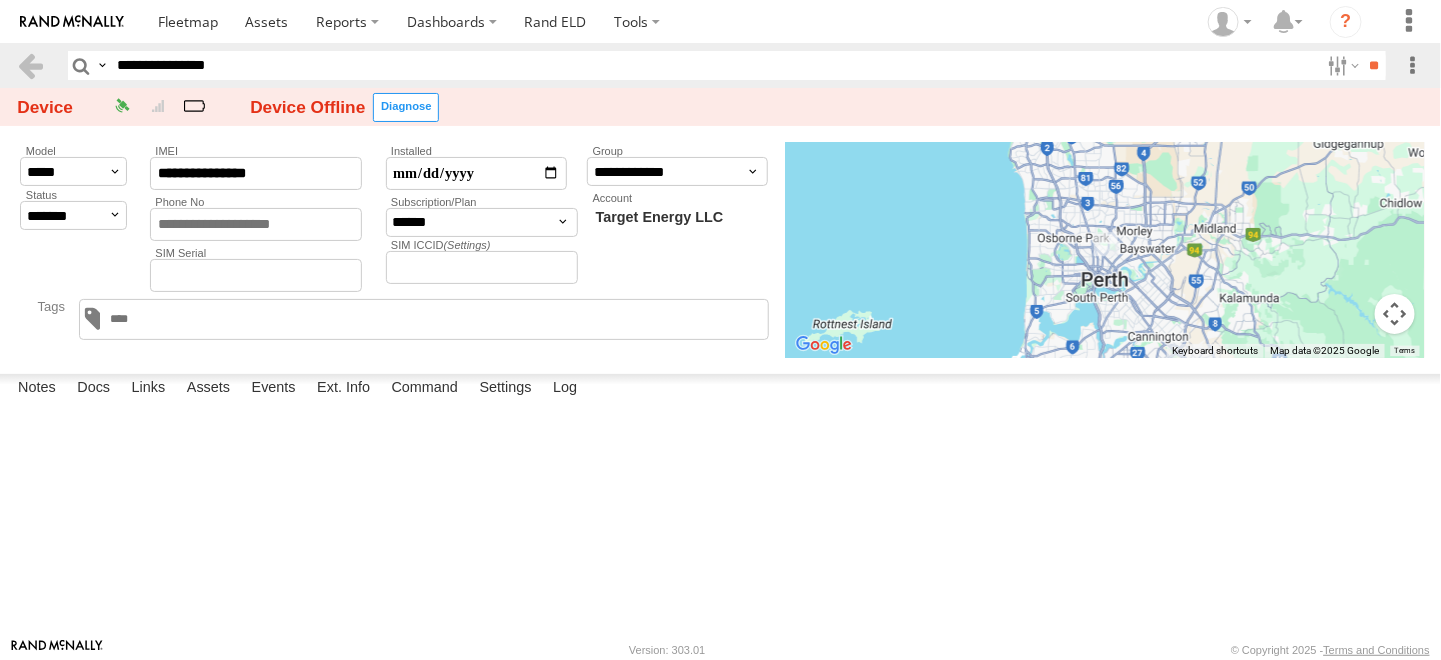select on "*" 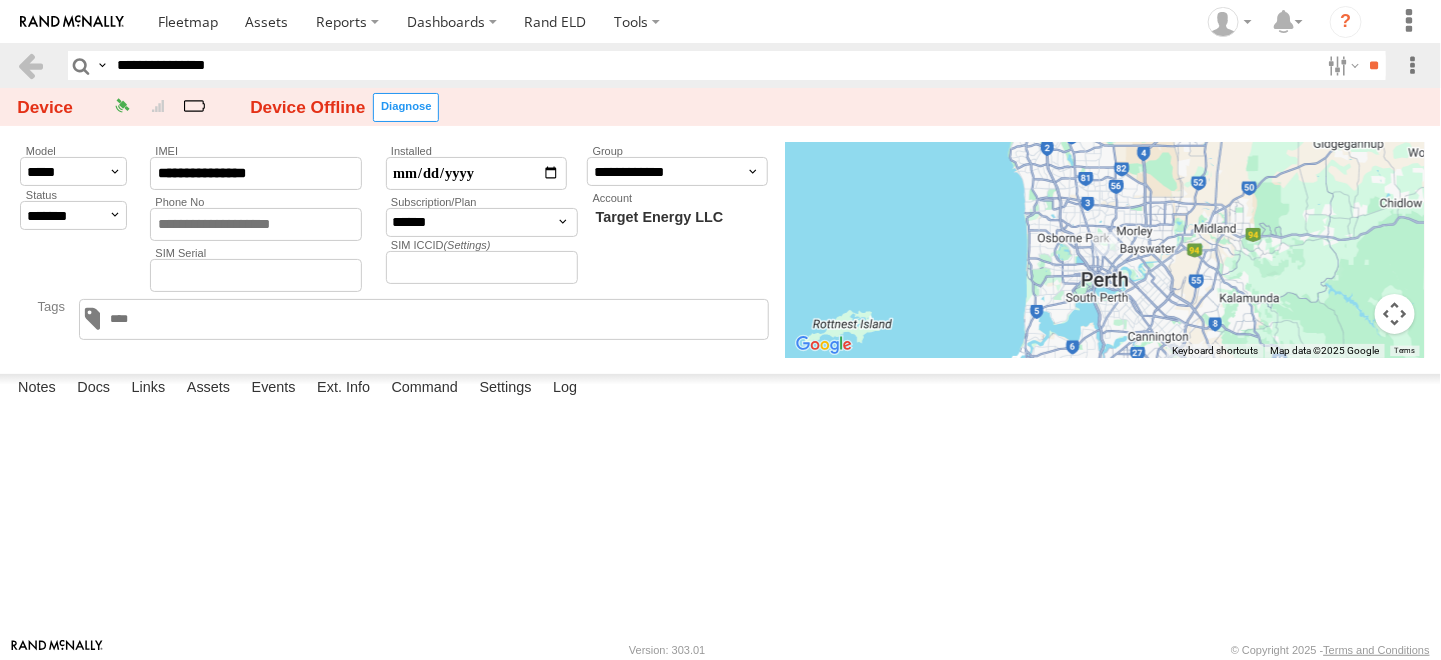 click on "**********" at bounding box center (73, 215) 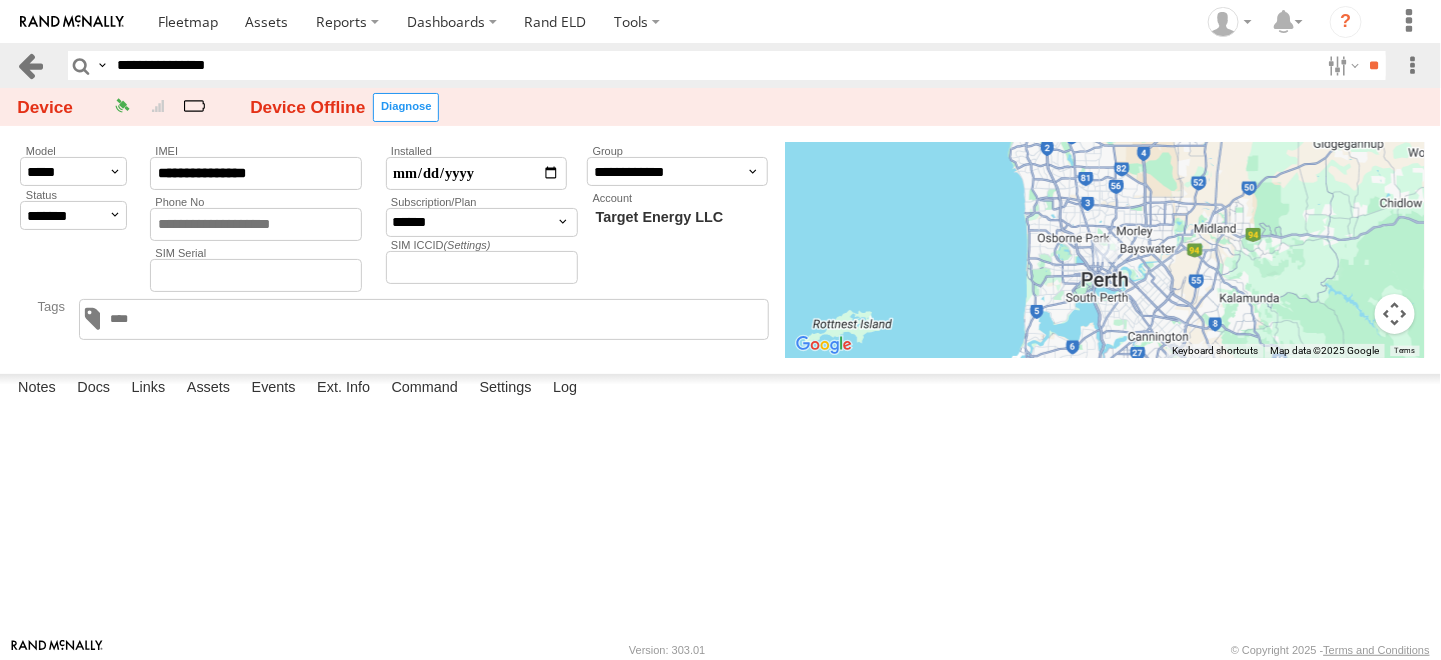 click at bounding box center [30, 65] 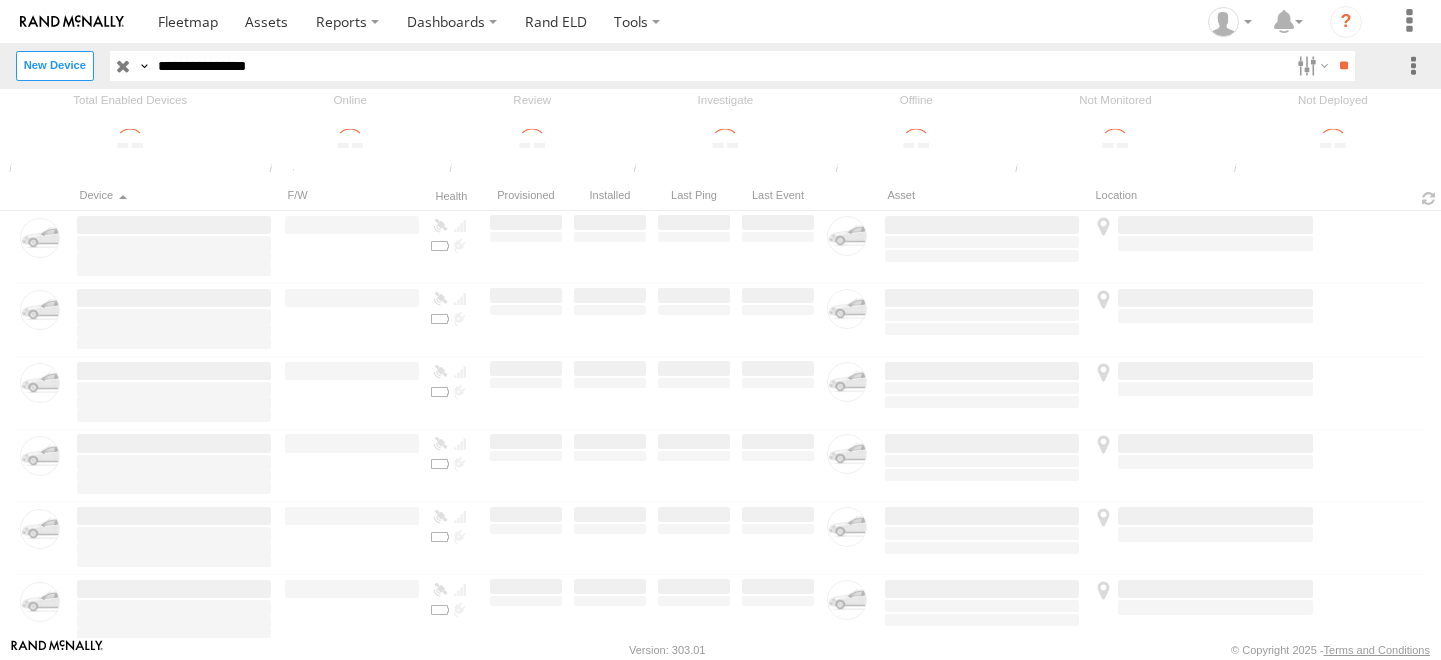 scroll, scrollTop: 0, scrollLeft: 0, axis: both 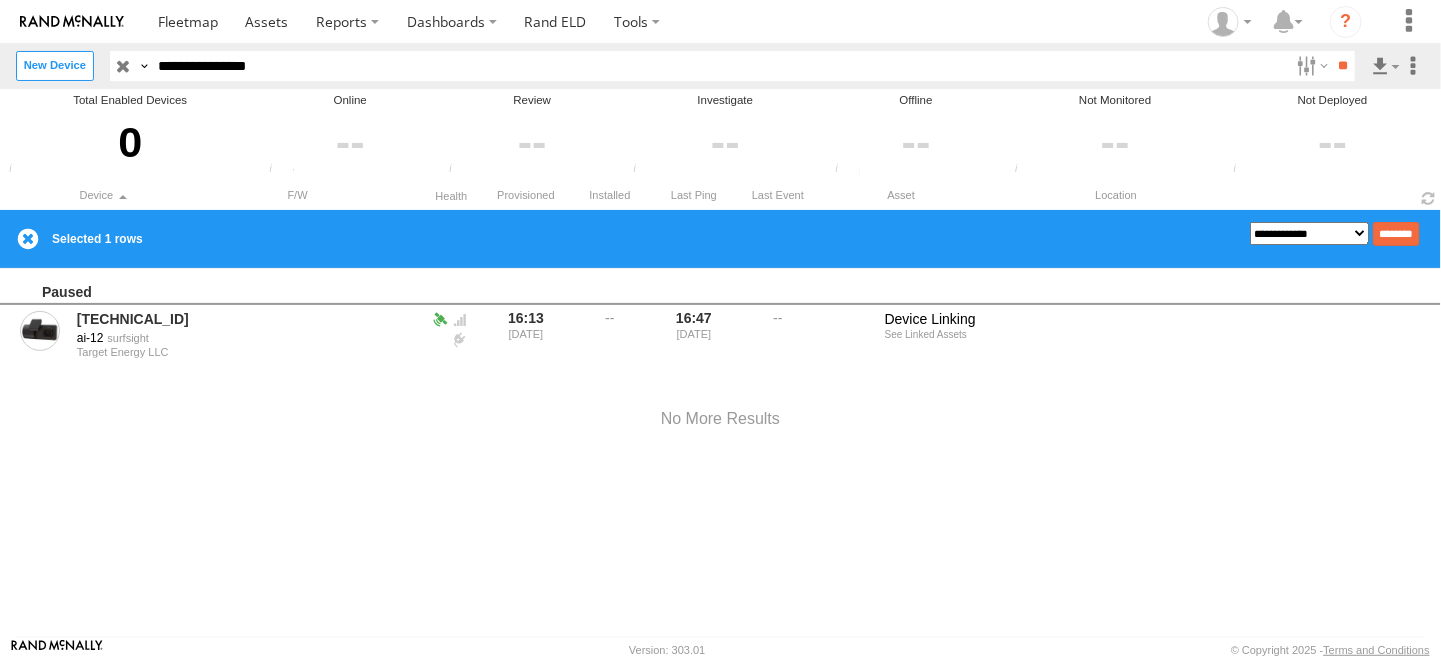 click on "**********" at bounding box center [1310, 234] 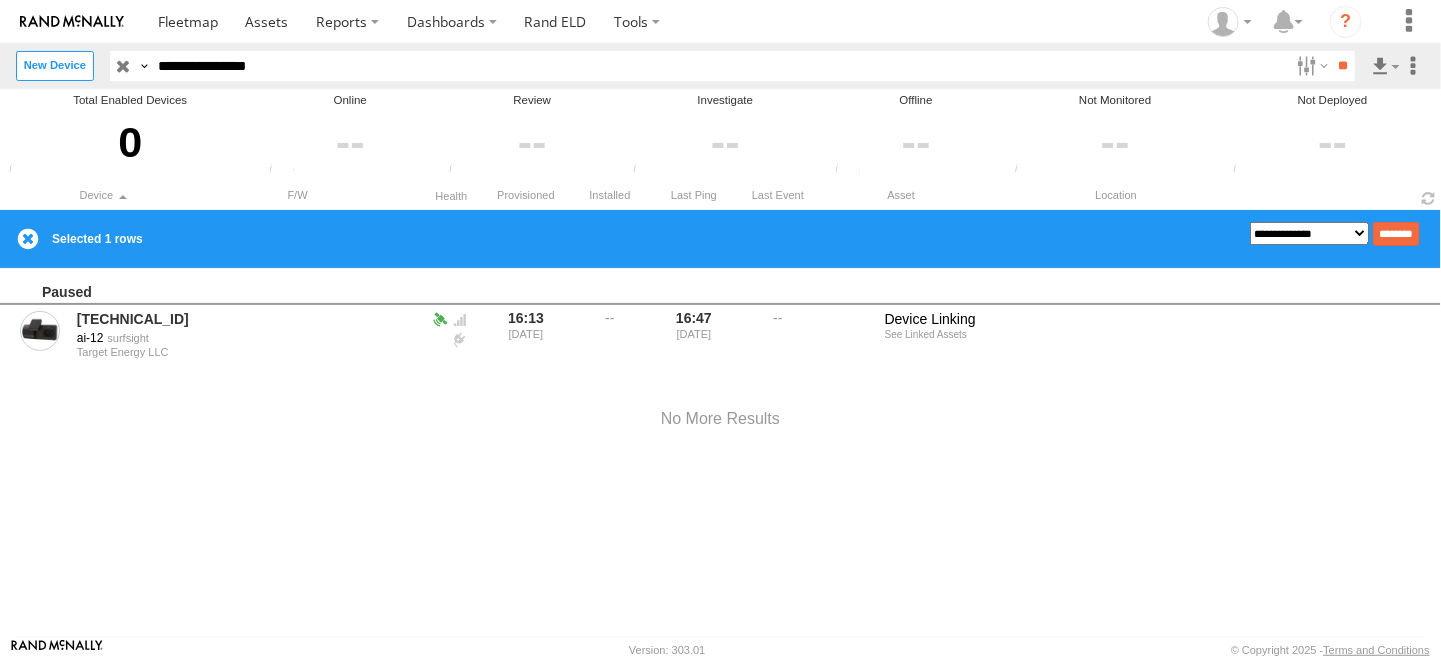 click on "**********" at bounding box center [1310, 234] 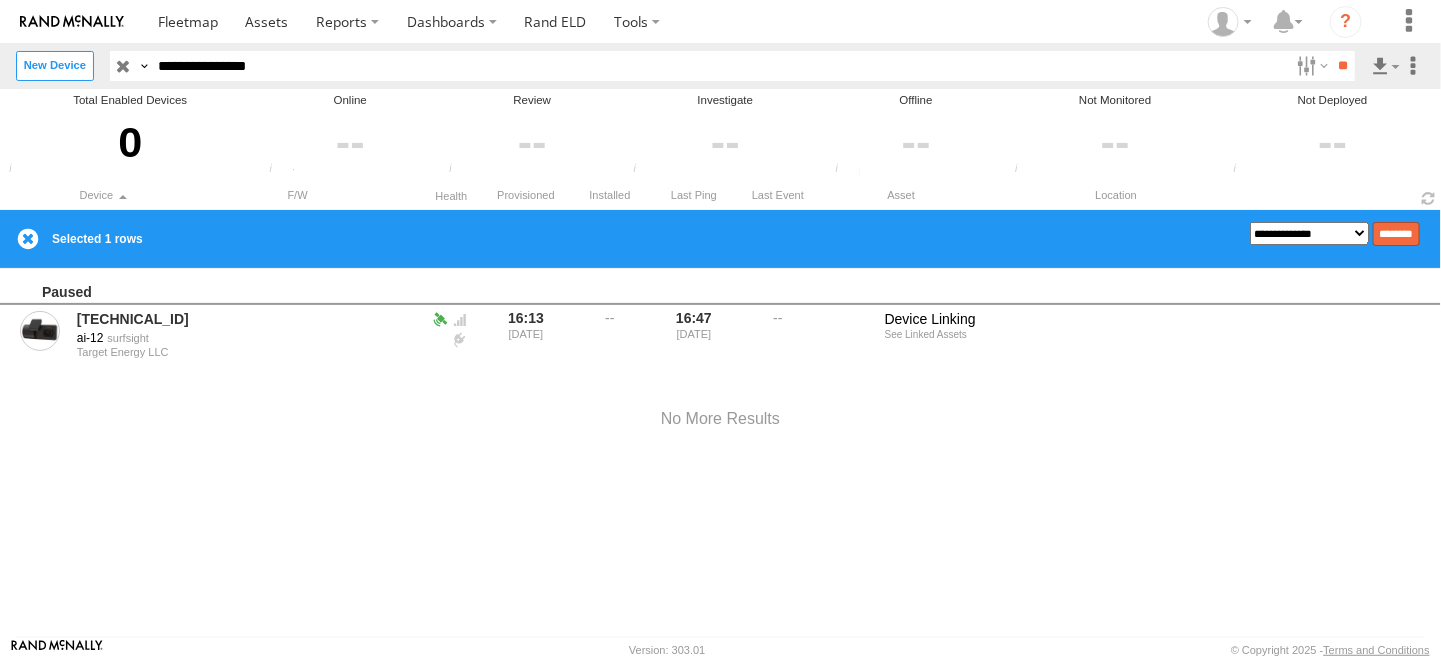 click on "********" at bounding box center (1396, 234) 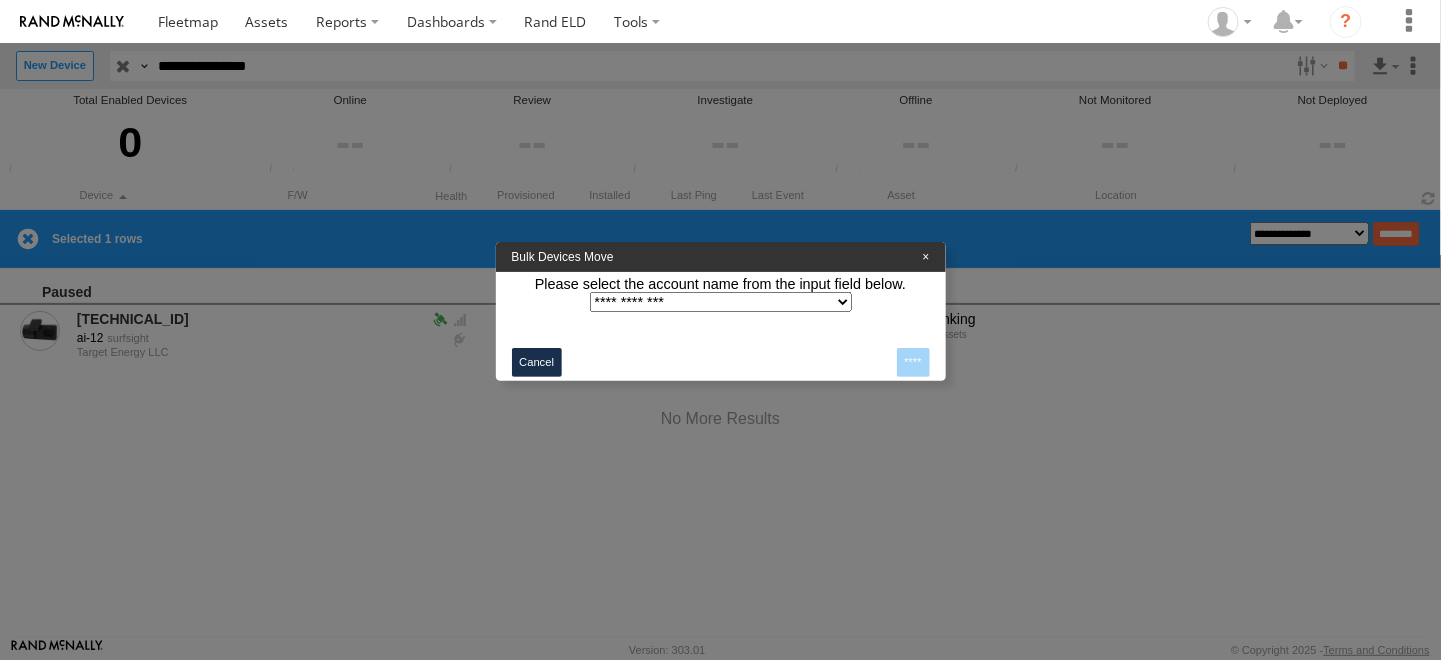 click on "**********" 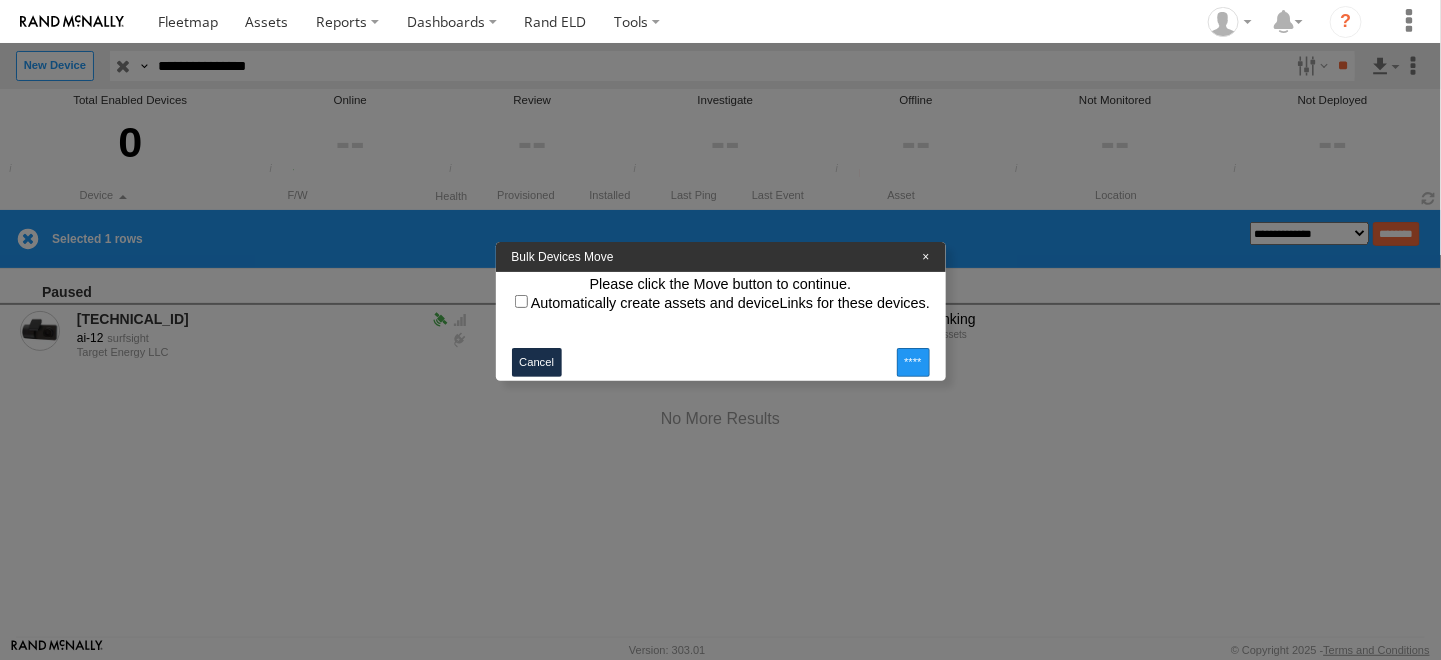 click on "****" 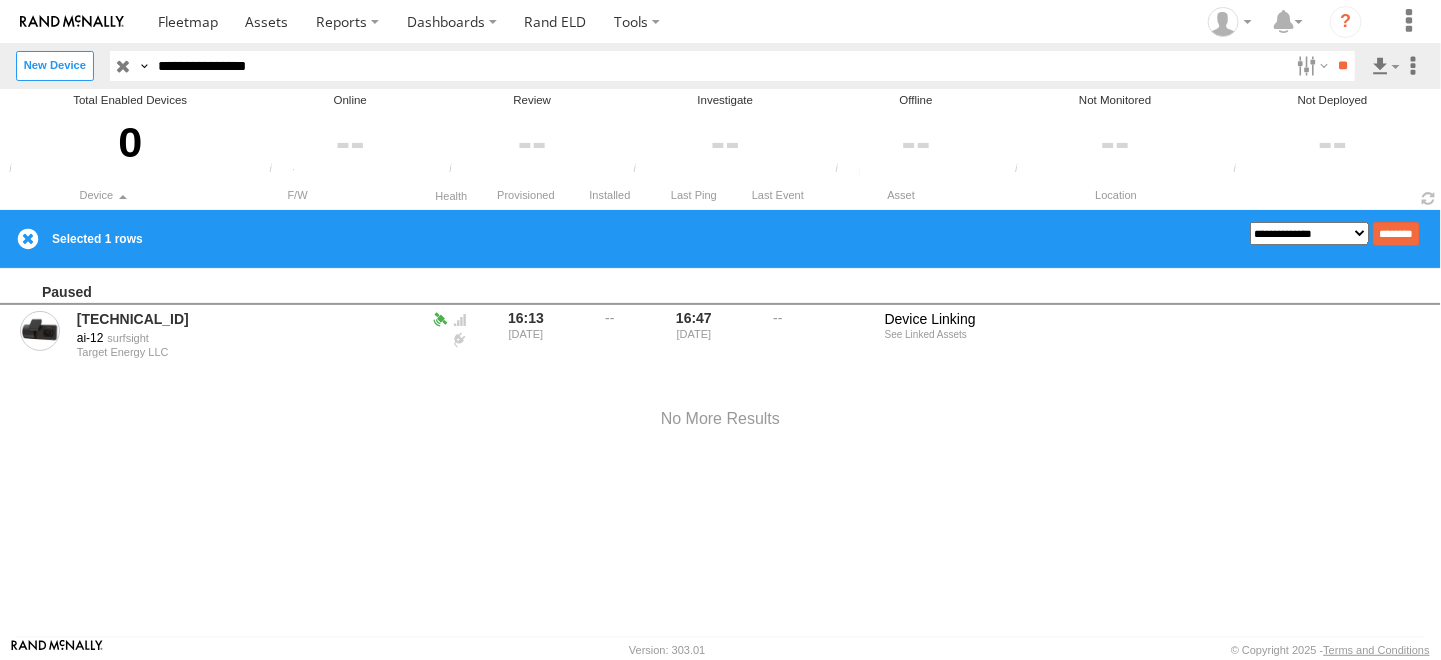 drag, startPoint x: 316, startPoint y: 65, endPoint x: 150, endPoint y: 111, distance: 172.25563 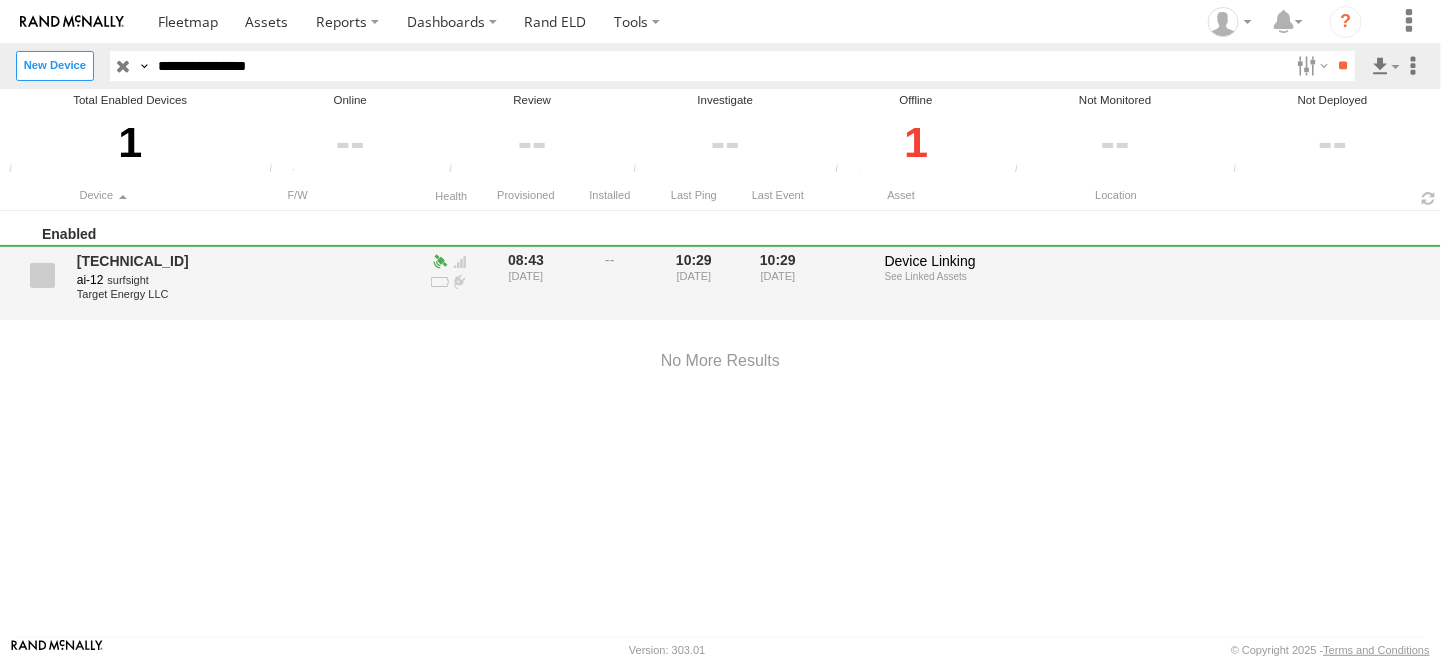 click at bounding box center (42, 275) 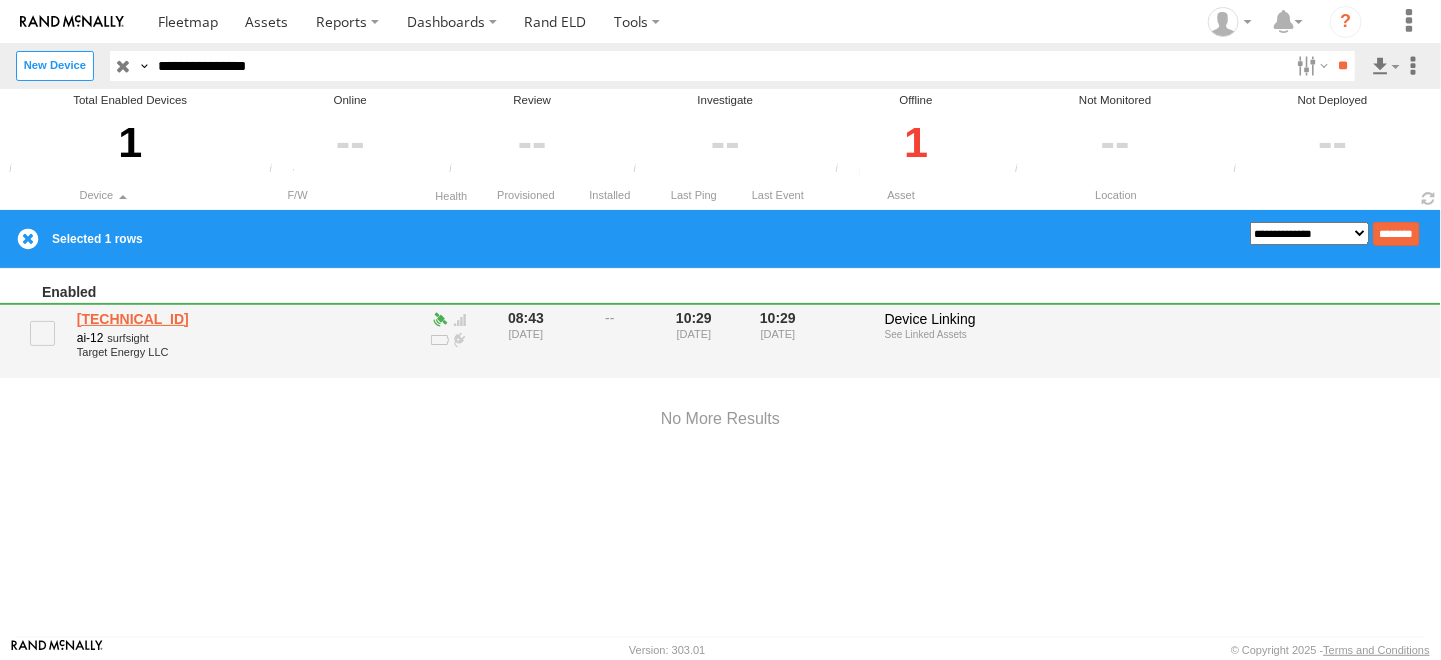 click on "[TECHNICAL_ID]" at bounding box center (174, 319) 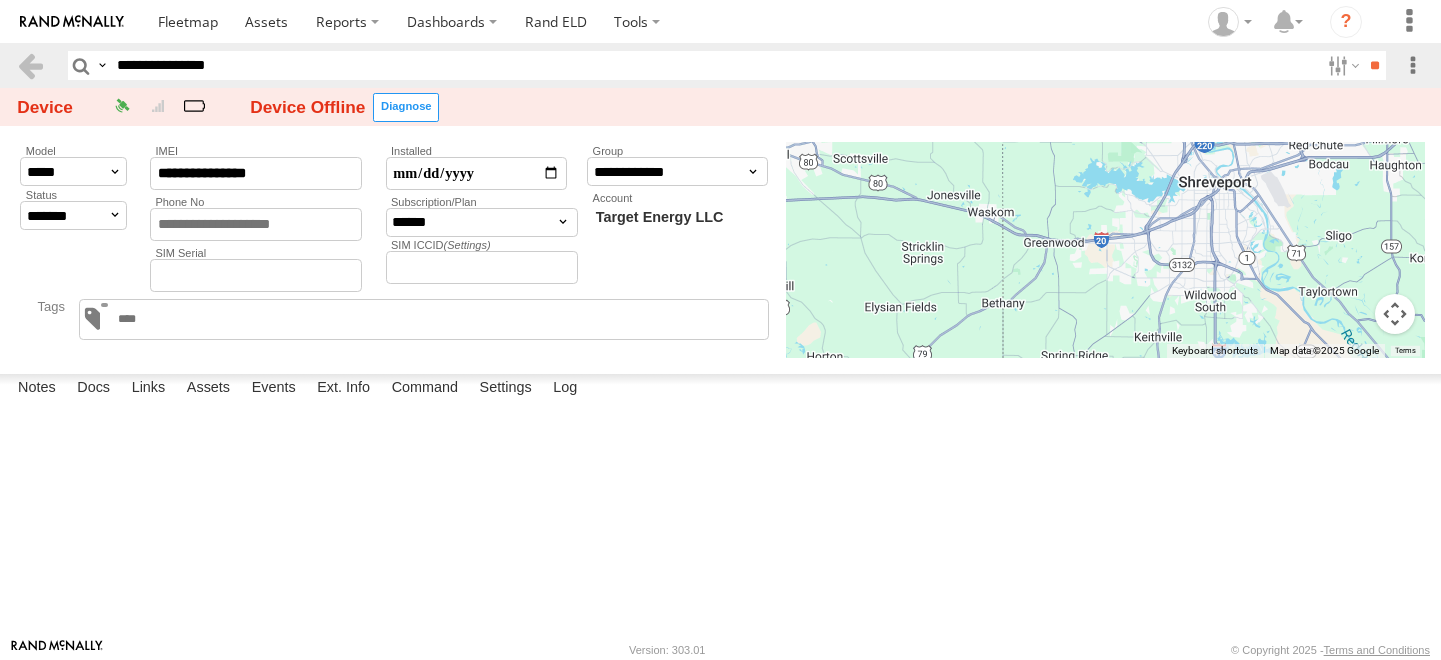 scroll, scrollTop: 0, scrollLeft: 0, axis: both 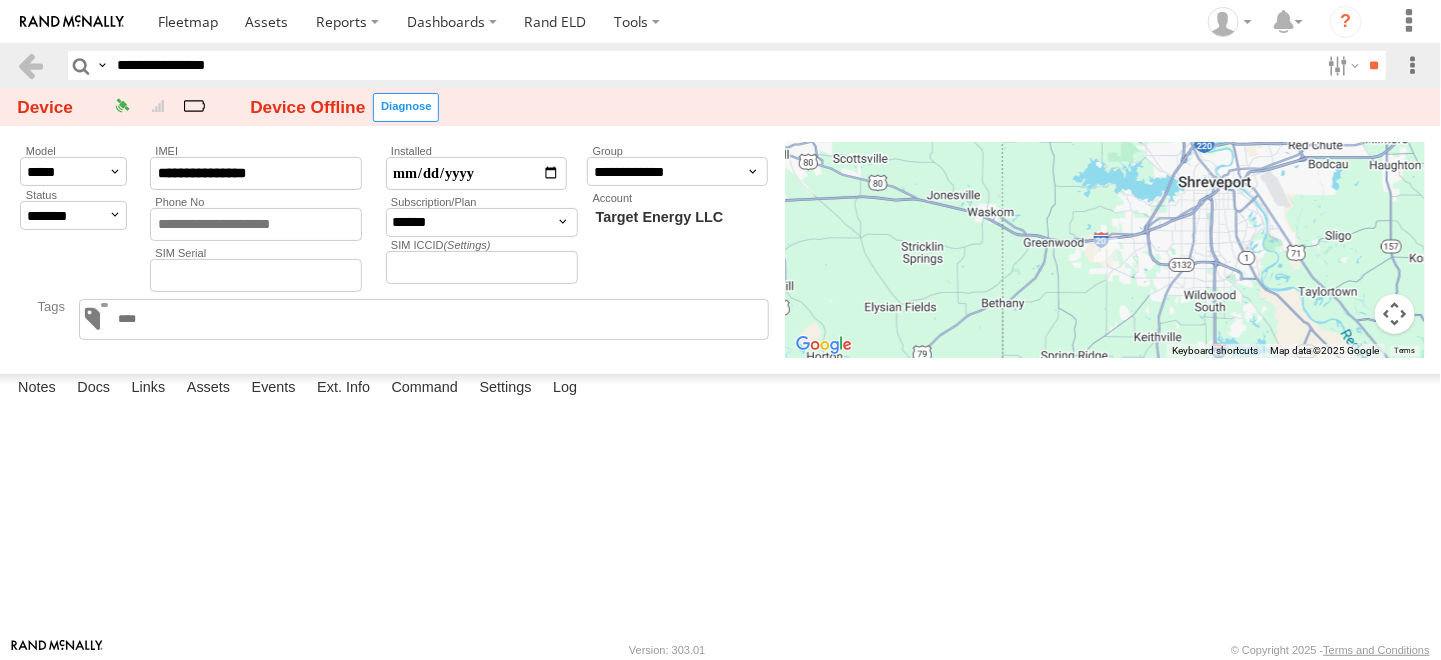 select on "*" 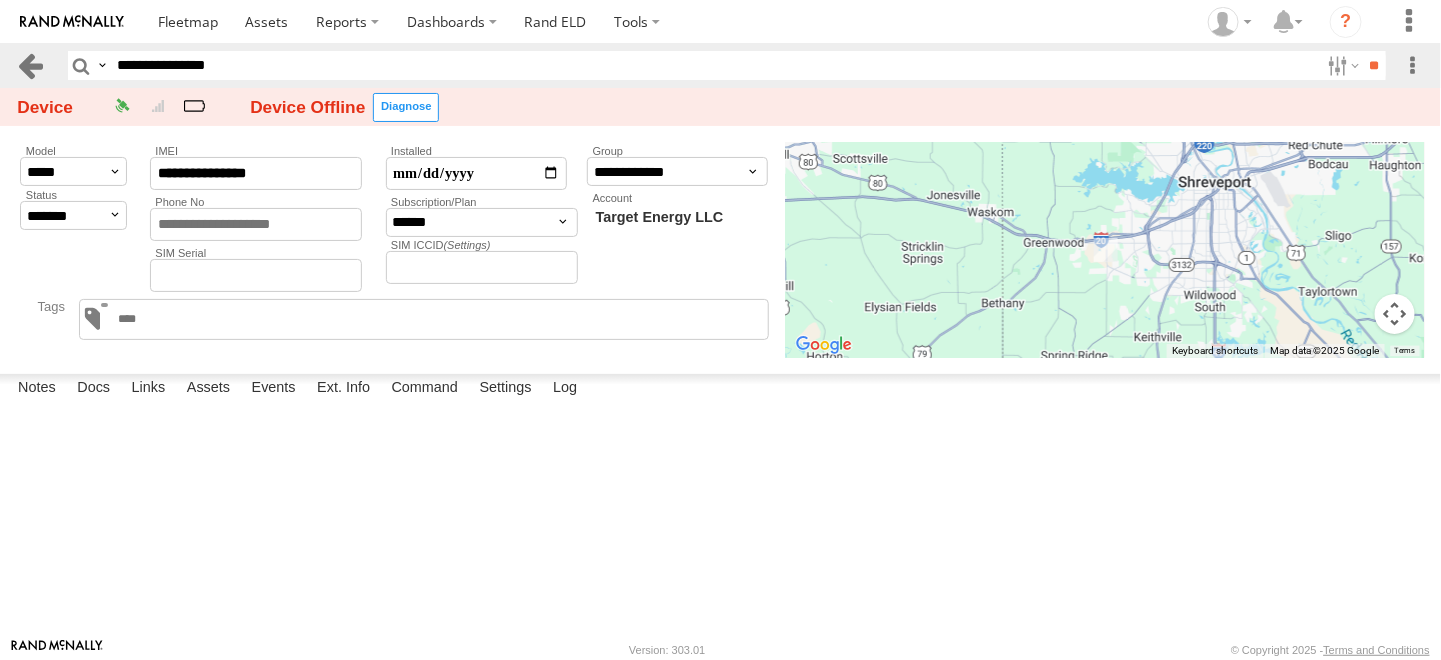 click at bounding box center (30, 65) 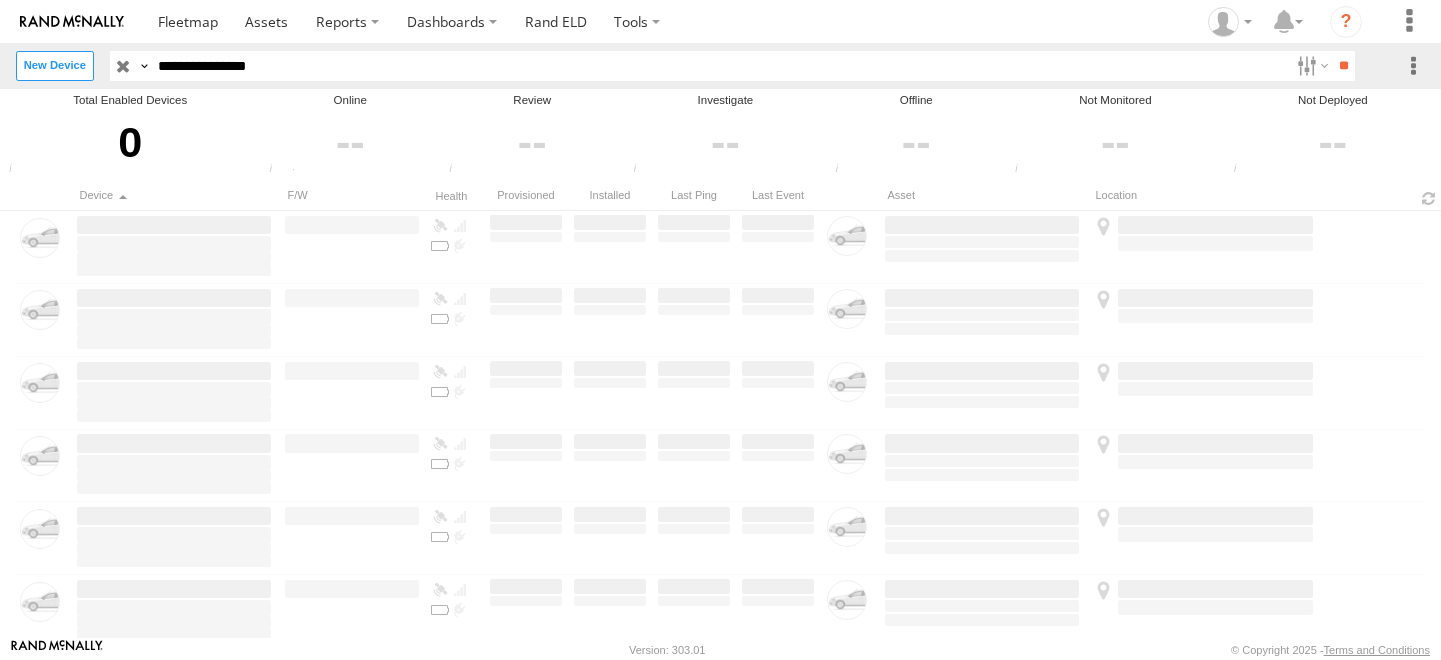 scroll, scrollTop: 0, scrollLeft: 0, axis: both 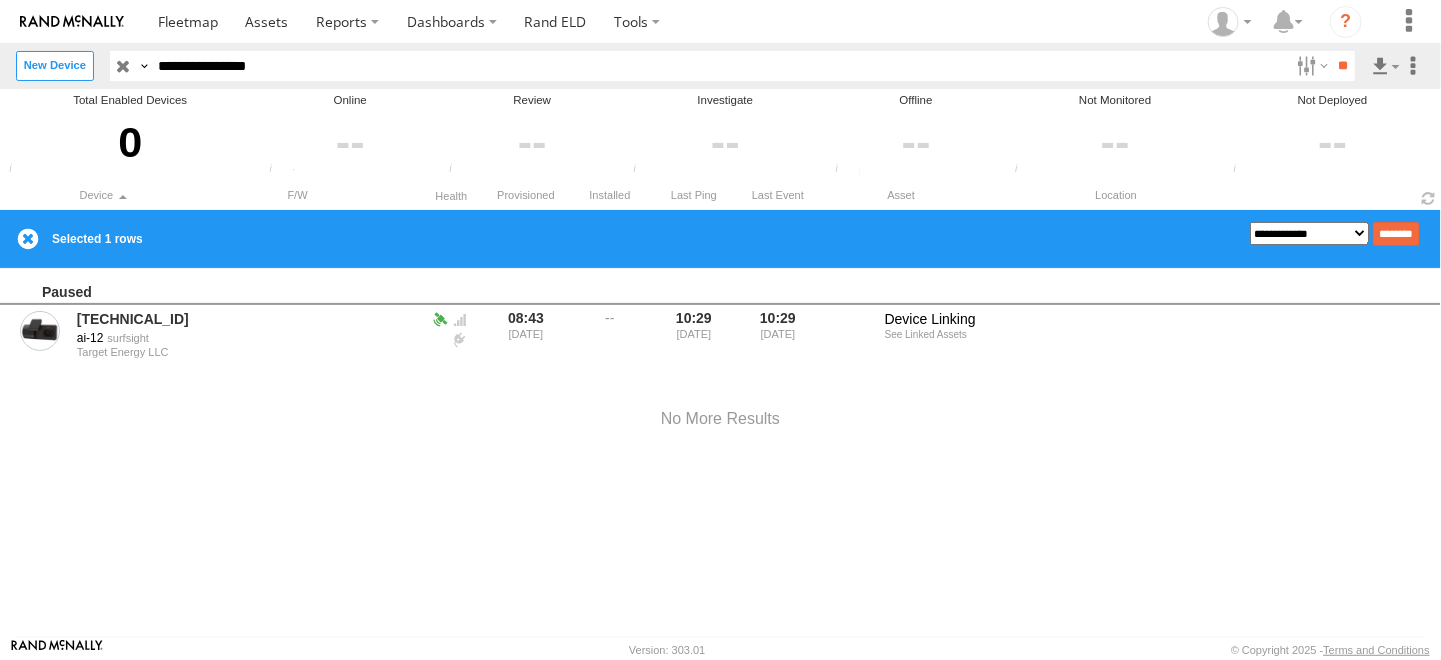 click on "**********" at bounding box center (1310, 234) 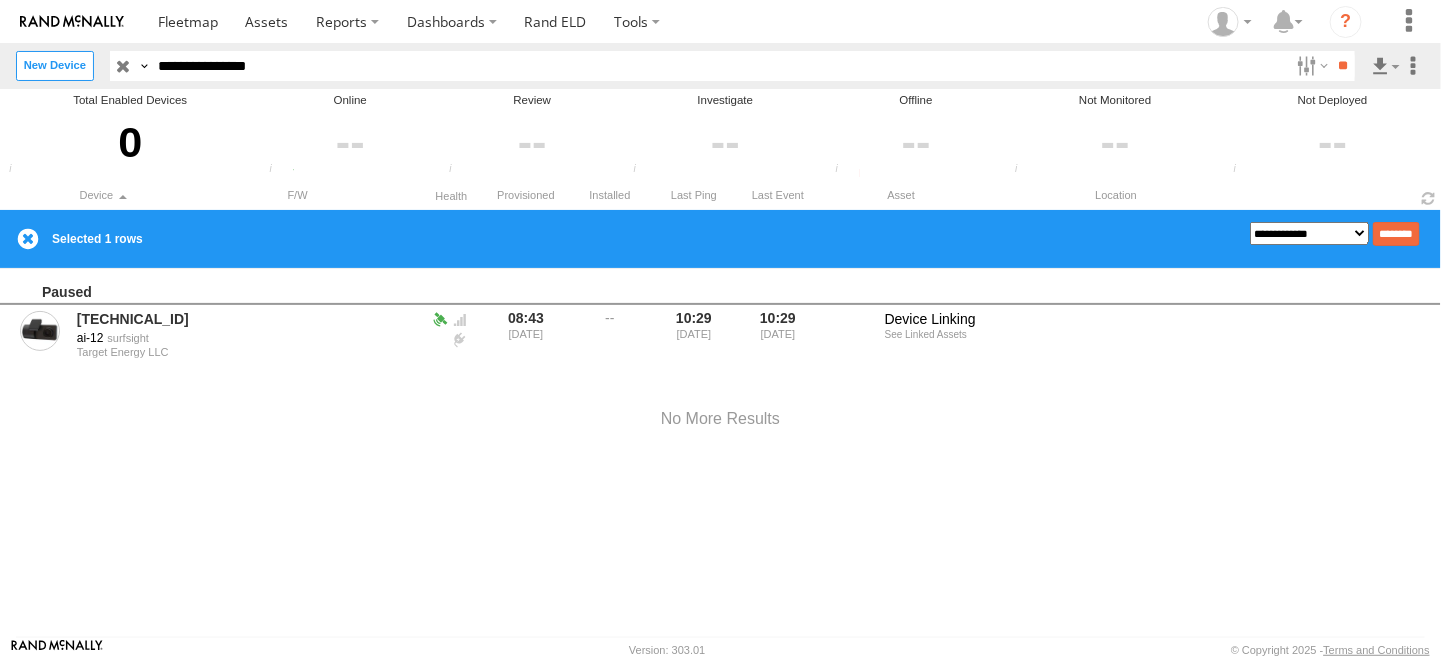 select on "********" 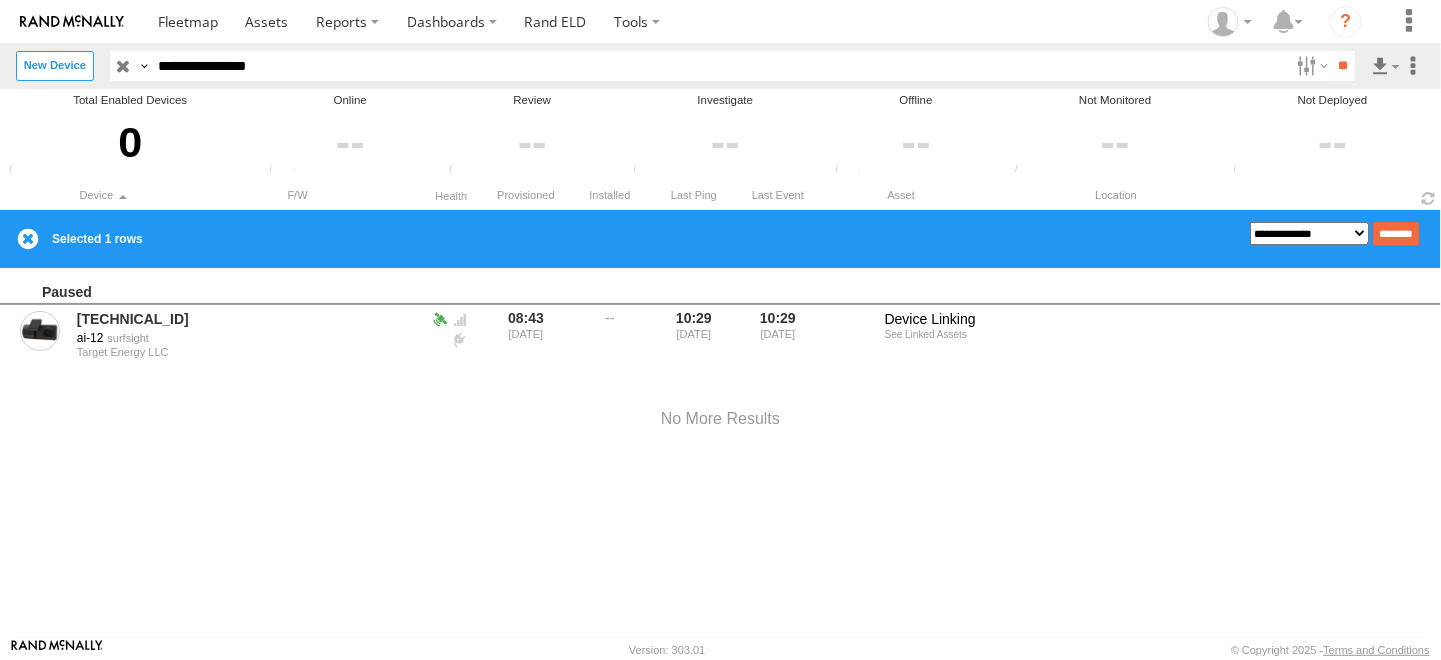 click on "**********" at bounding box center (1310, 234) 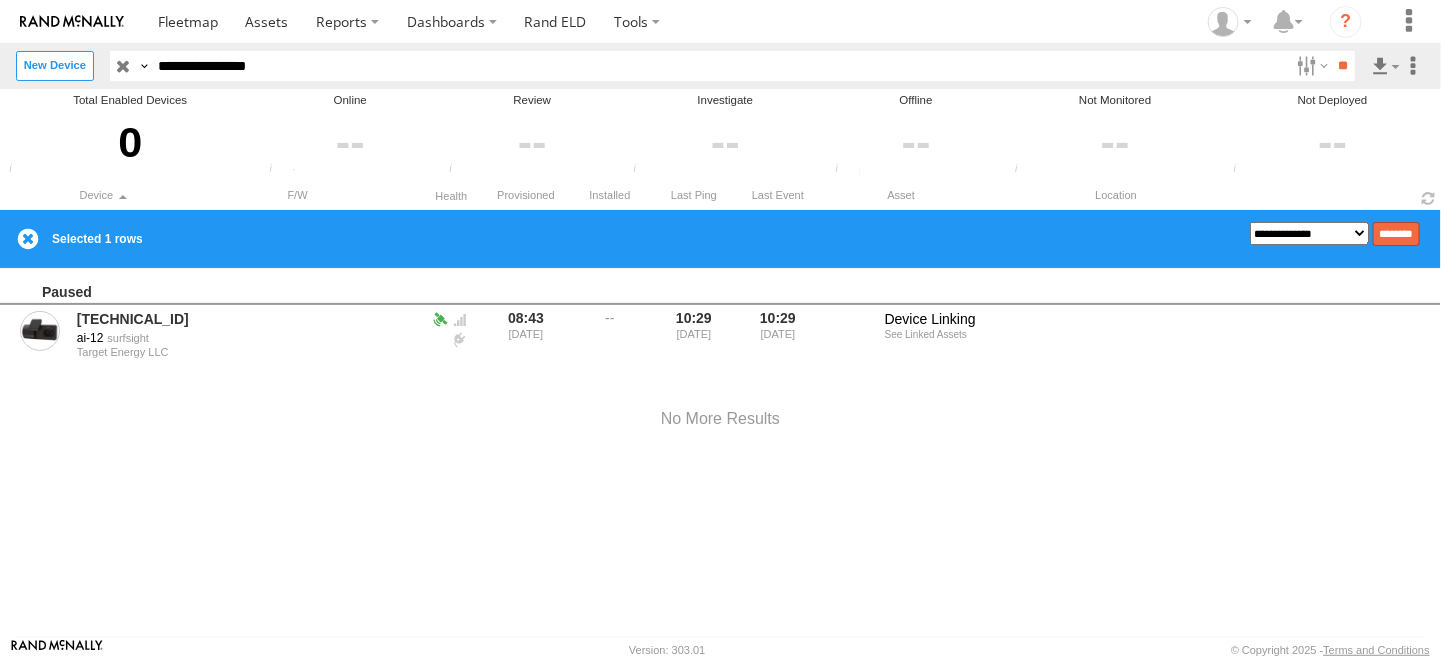 click on "********" at bounding box center [1396, 234] 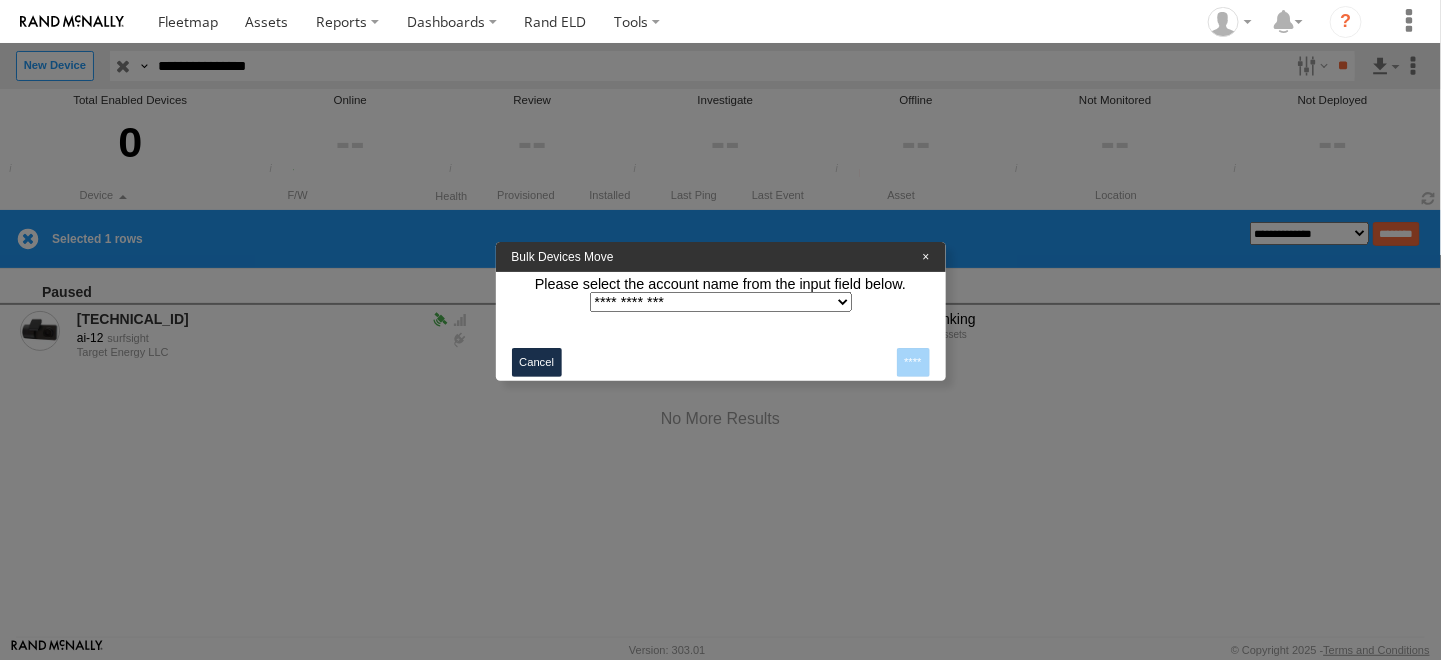 click on "**********" 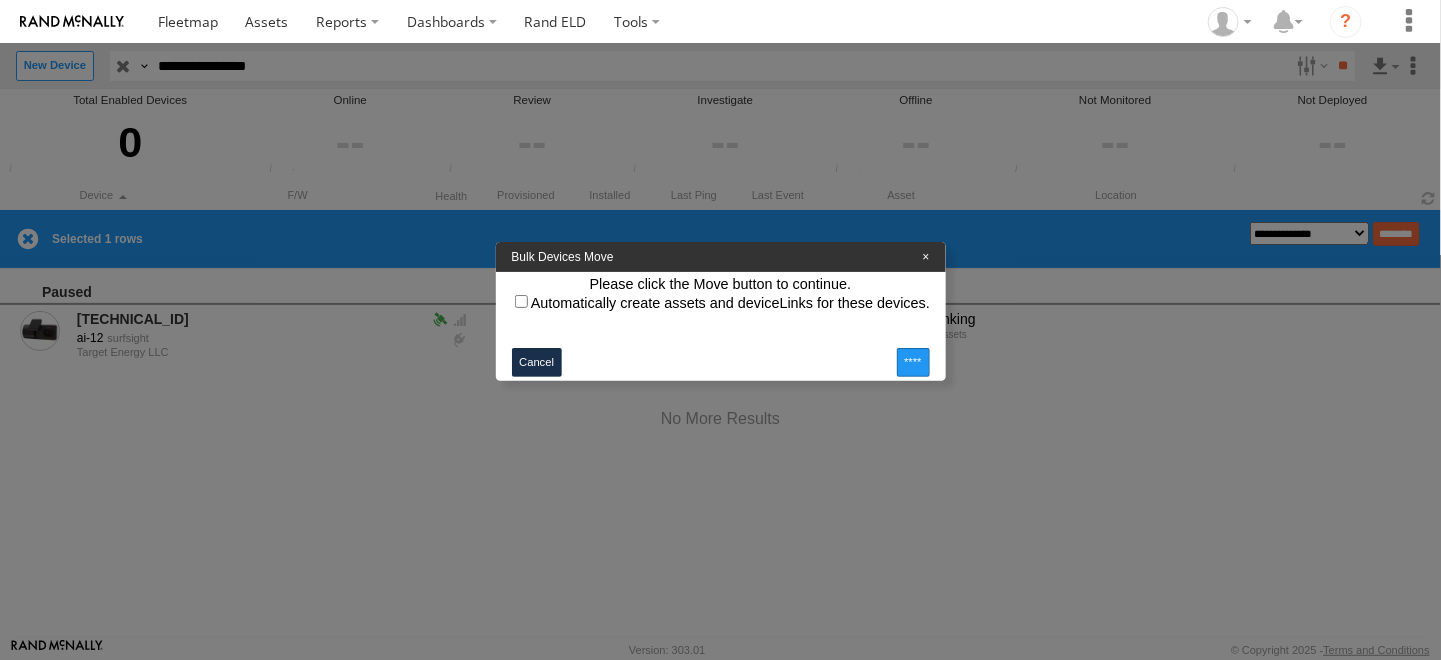 click on "****" 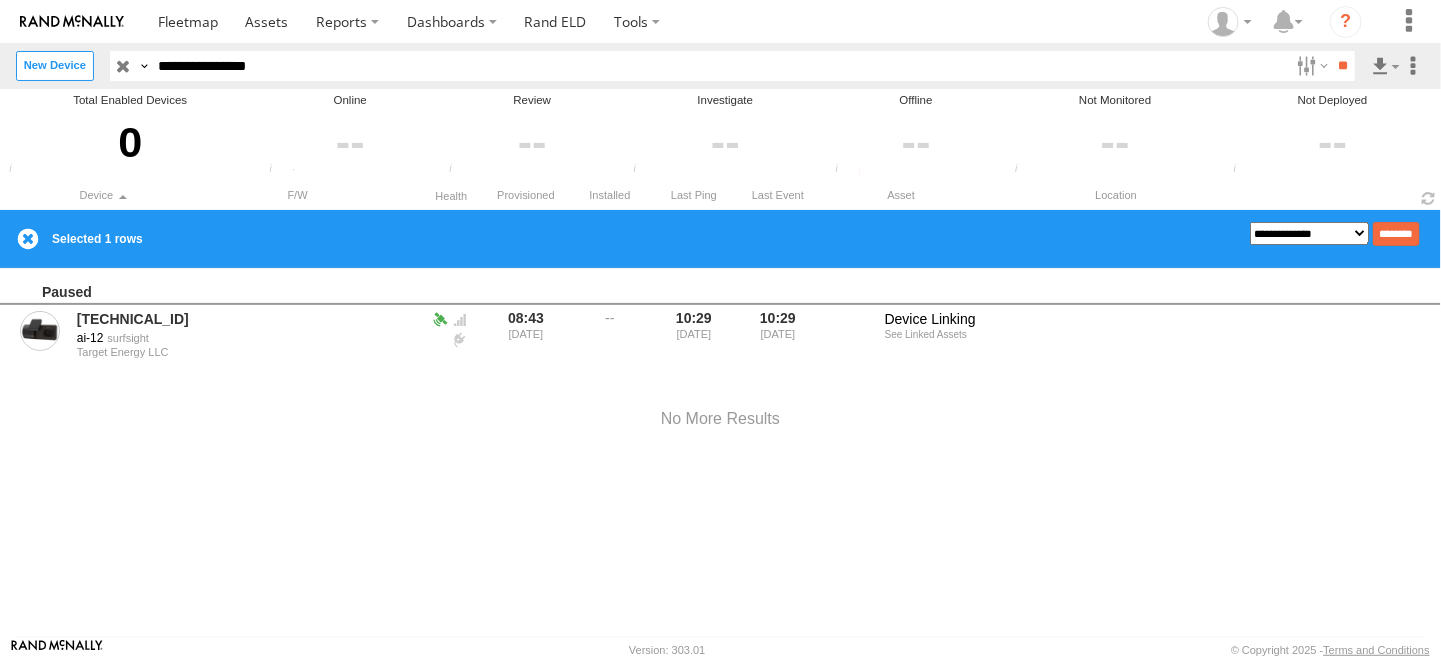 drag, startPoint x: 326, startPoint y: 69, endPoint x: 156, endPoint y: 107, distance: 174.1953 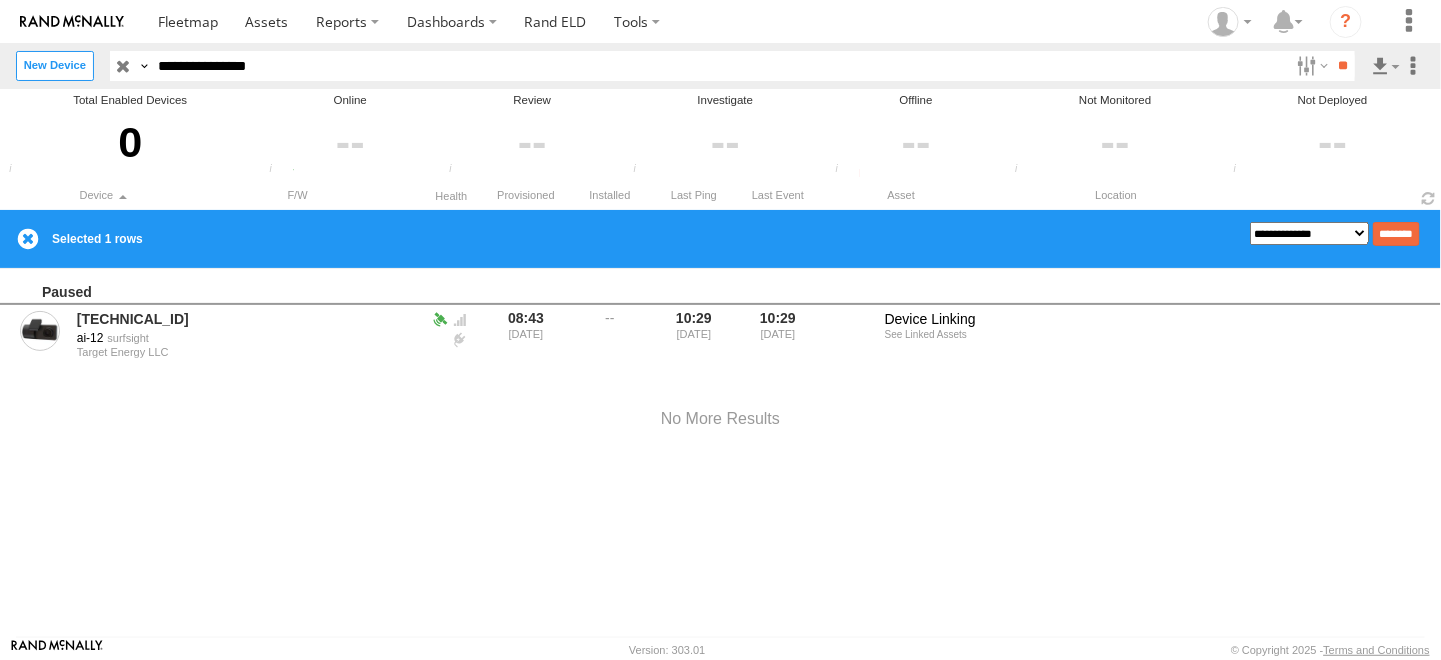 click at bounding box center (720, 330) 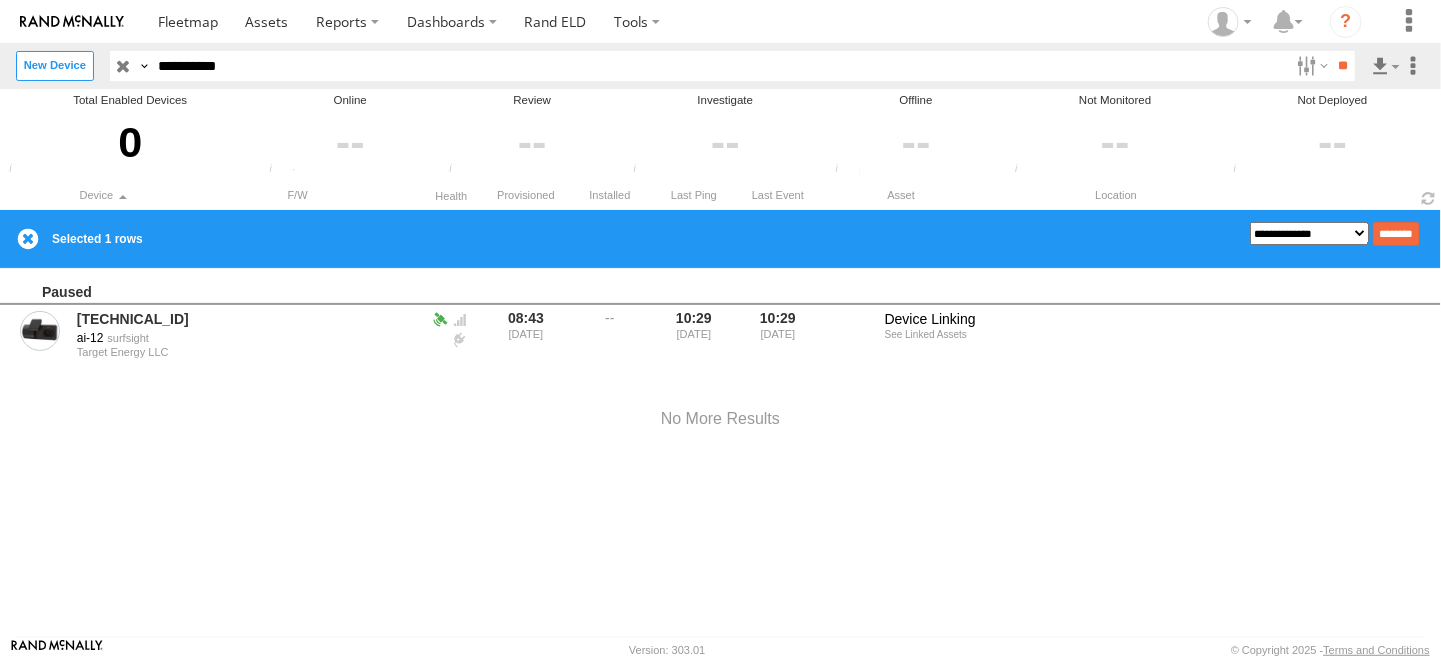 type on "**********" 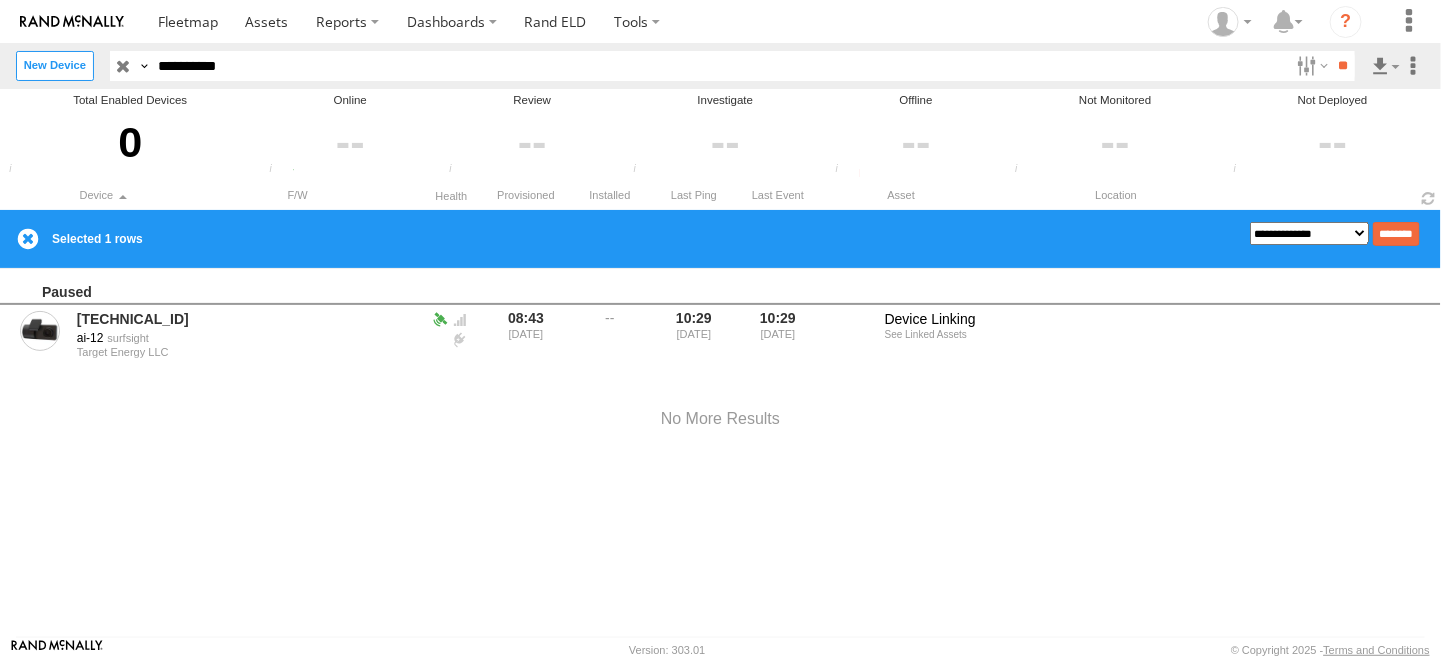 click on "**" at bounding box center (1343, 65) 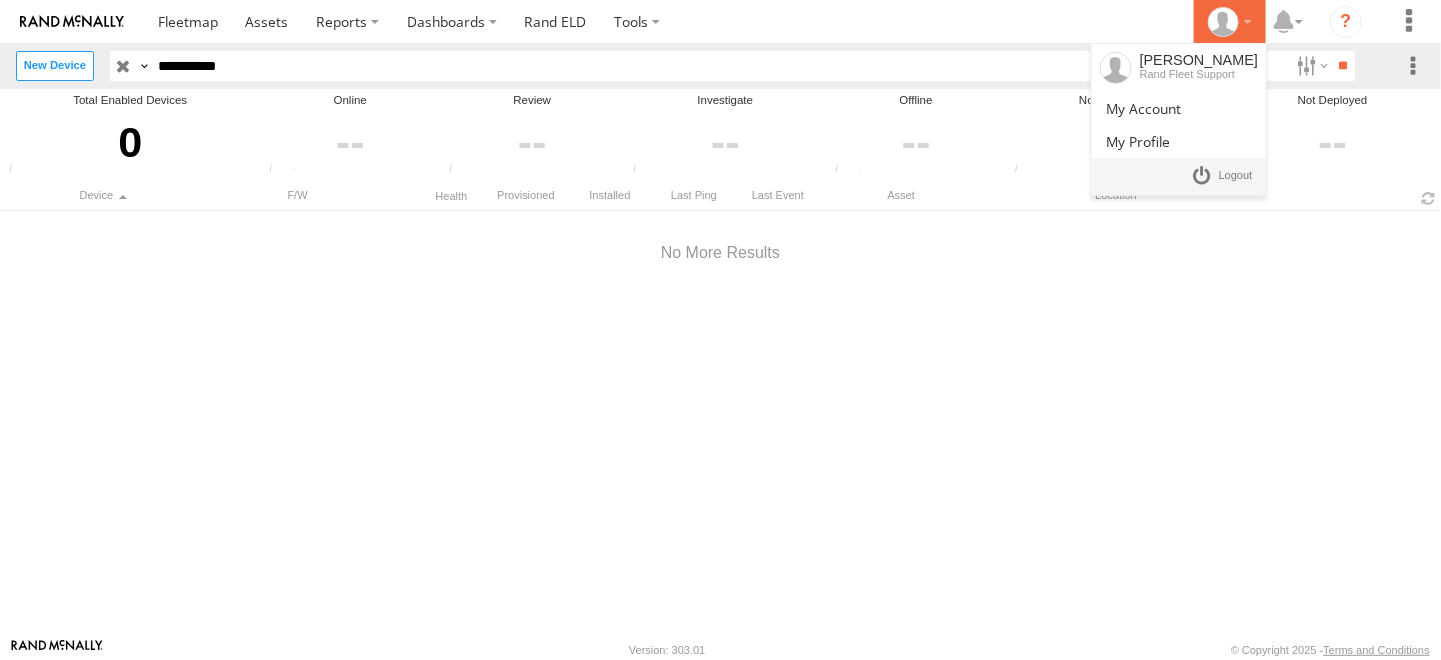 click at bounding box center [1230, 22] 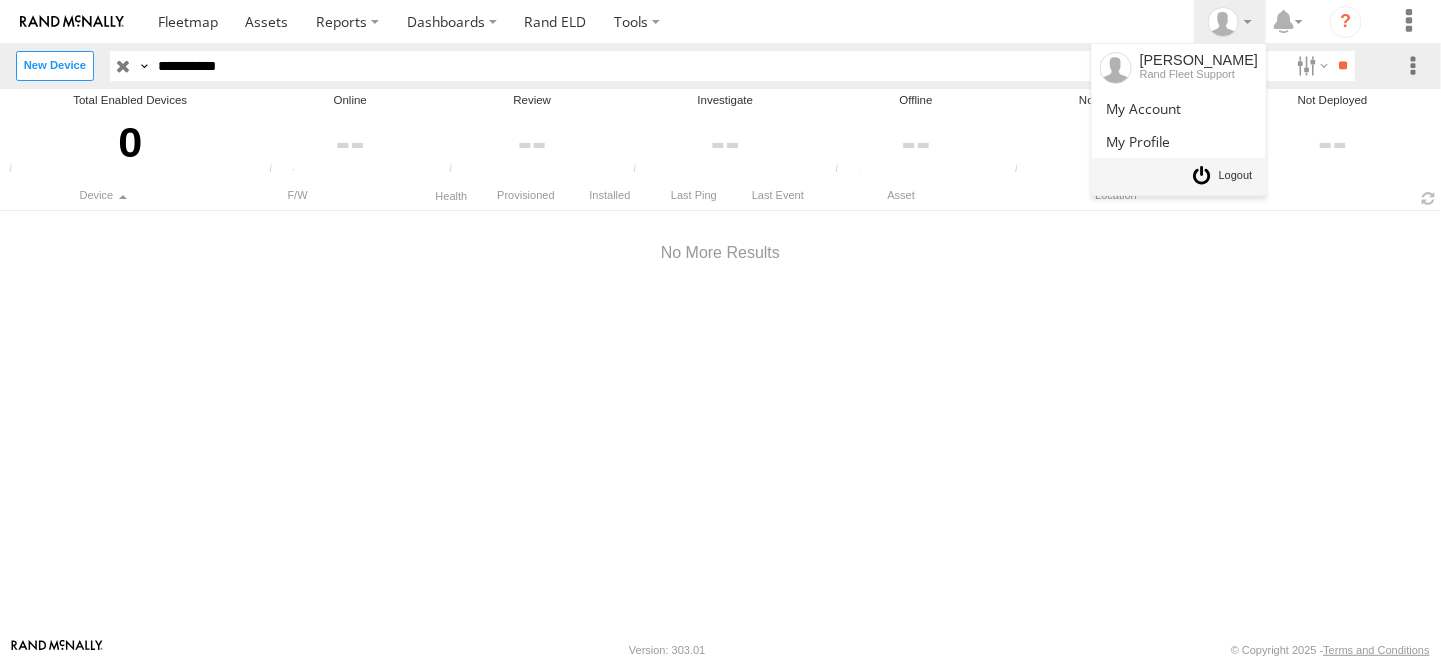 click at bounding box center (1236, 176) 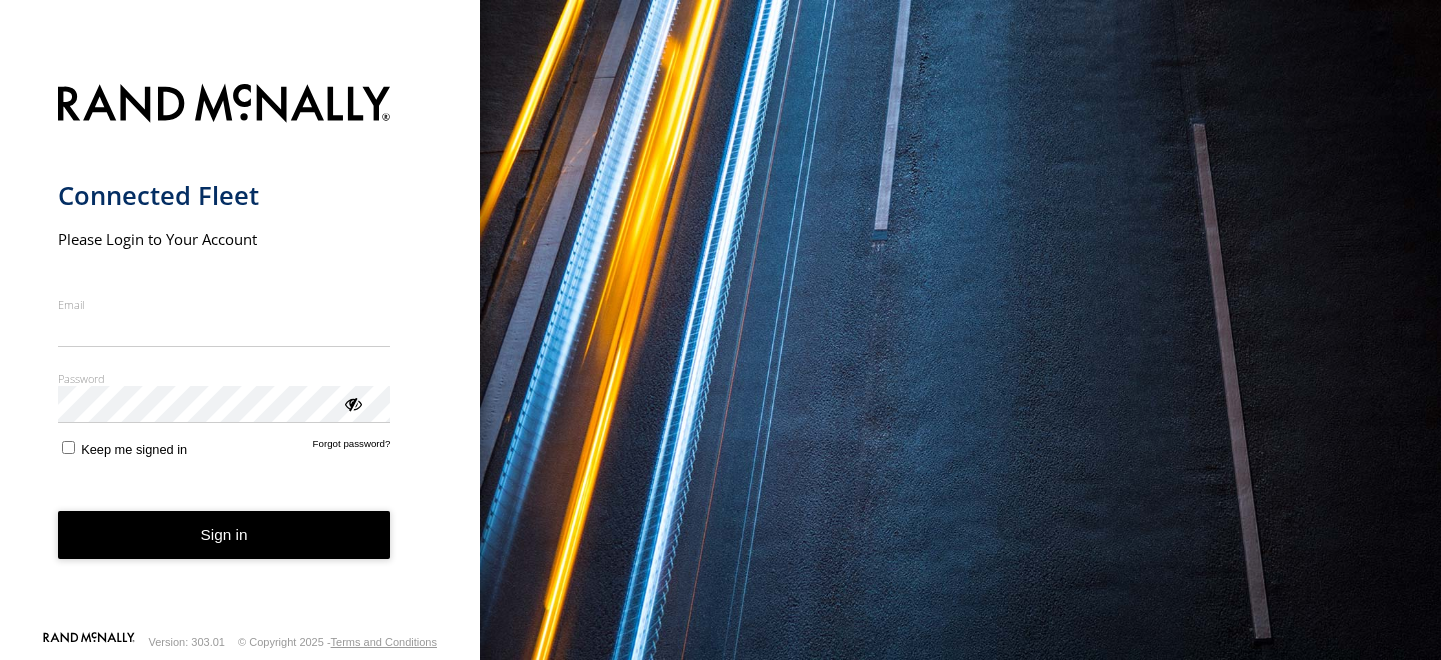 scroll, scrollTop: 0, scrollLeft: 0, axis: both 